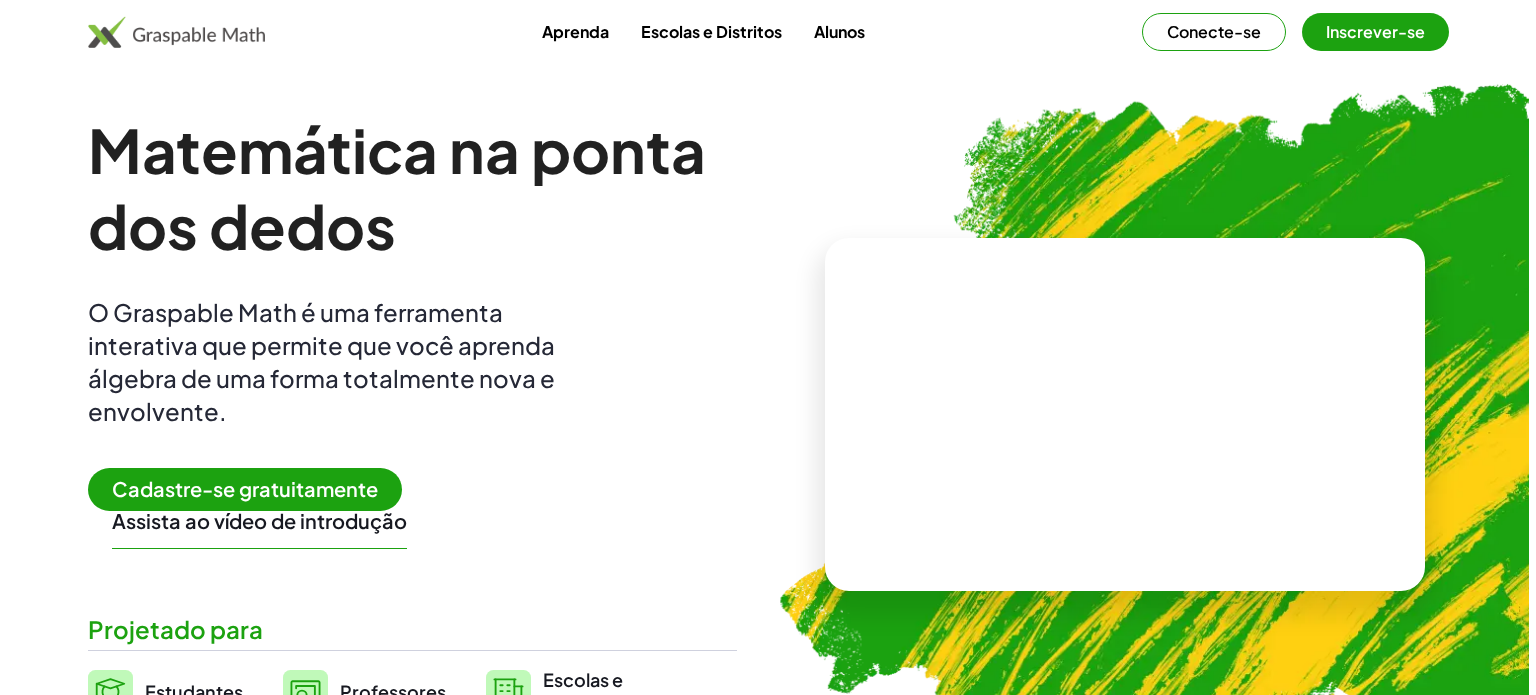 scroll, scrollTop: 0, scrollLeft: 0, axis: both 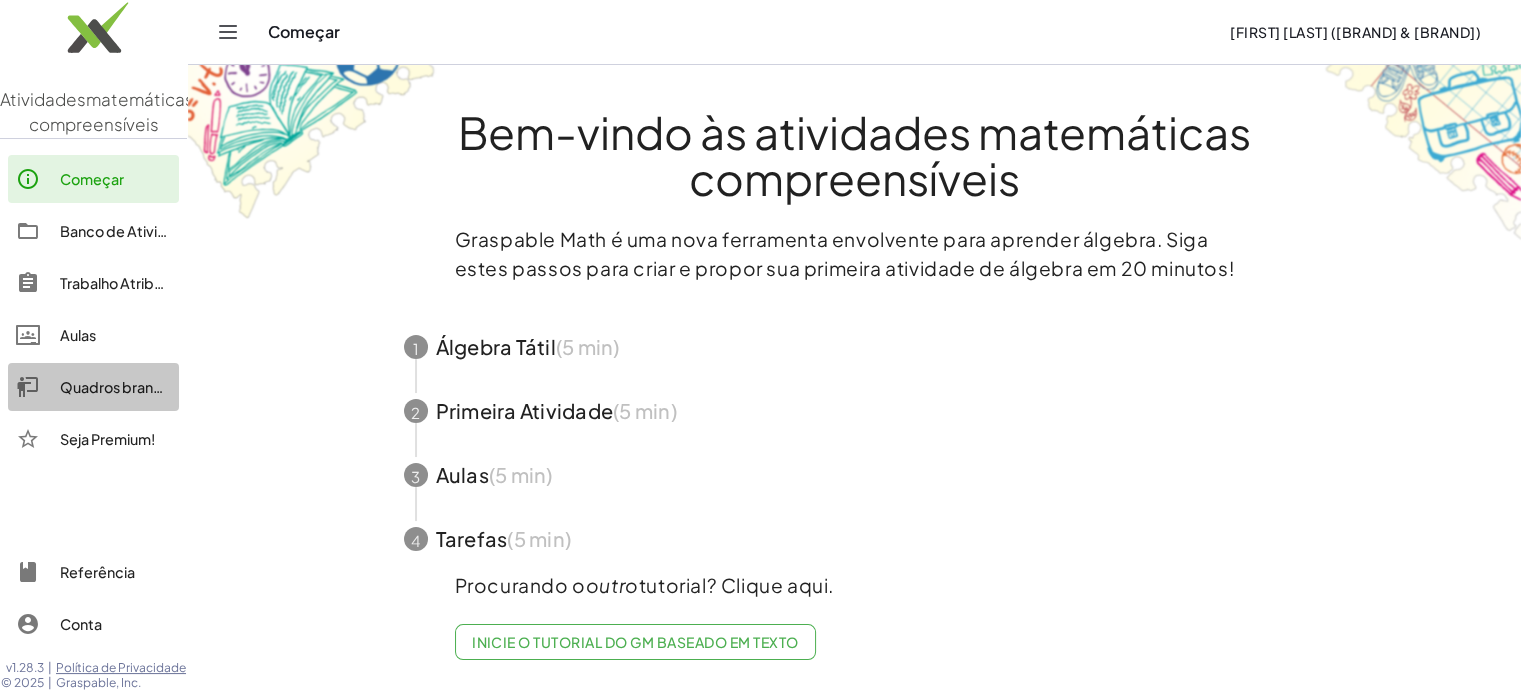 click on "Quadros brancos" at bounding box center (119, 387) 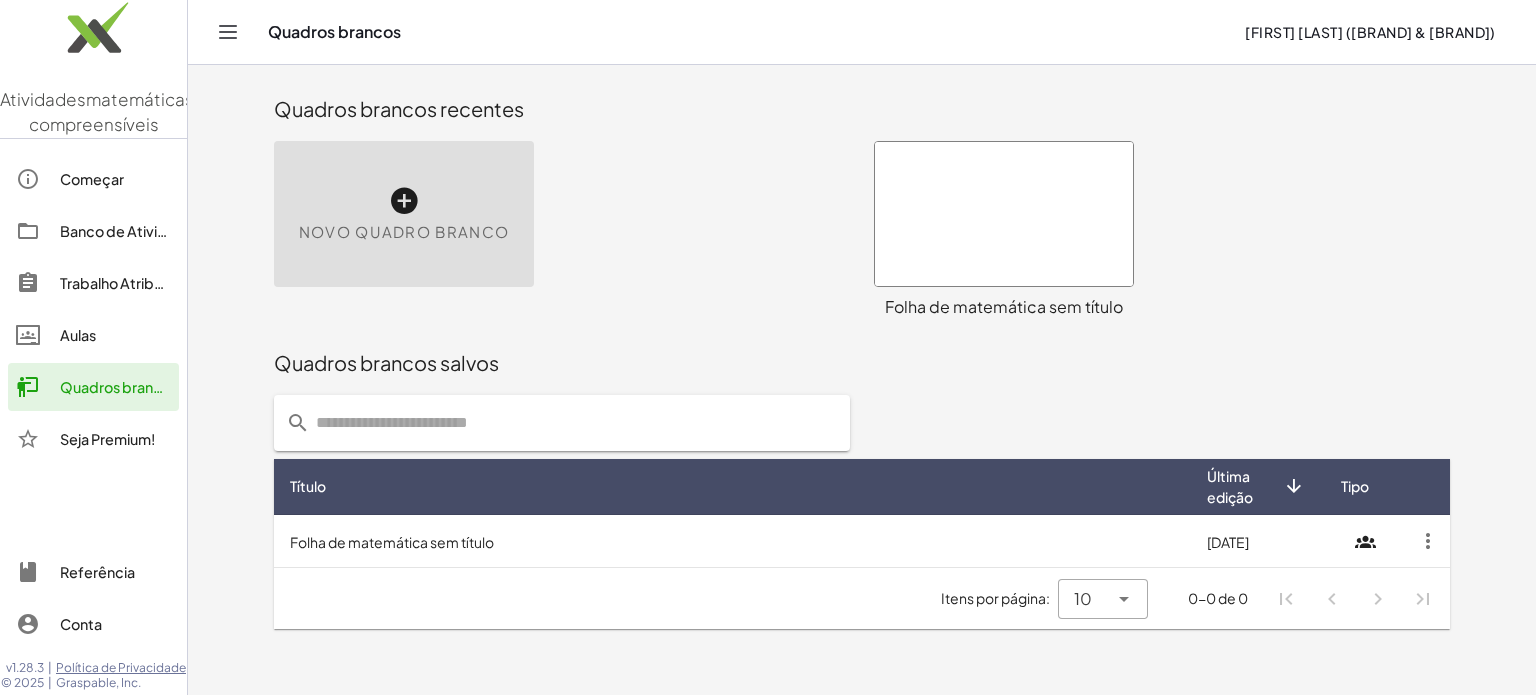 click at bounding box center (404, 201) 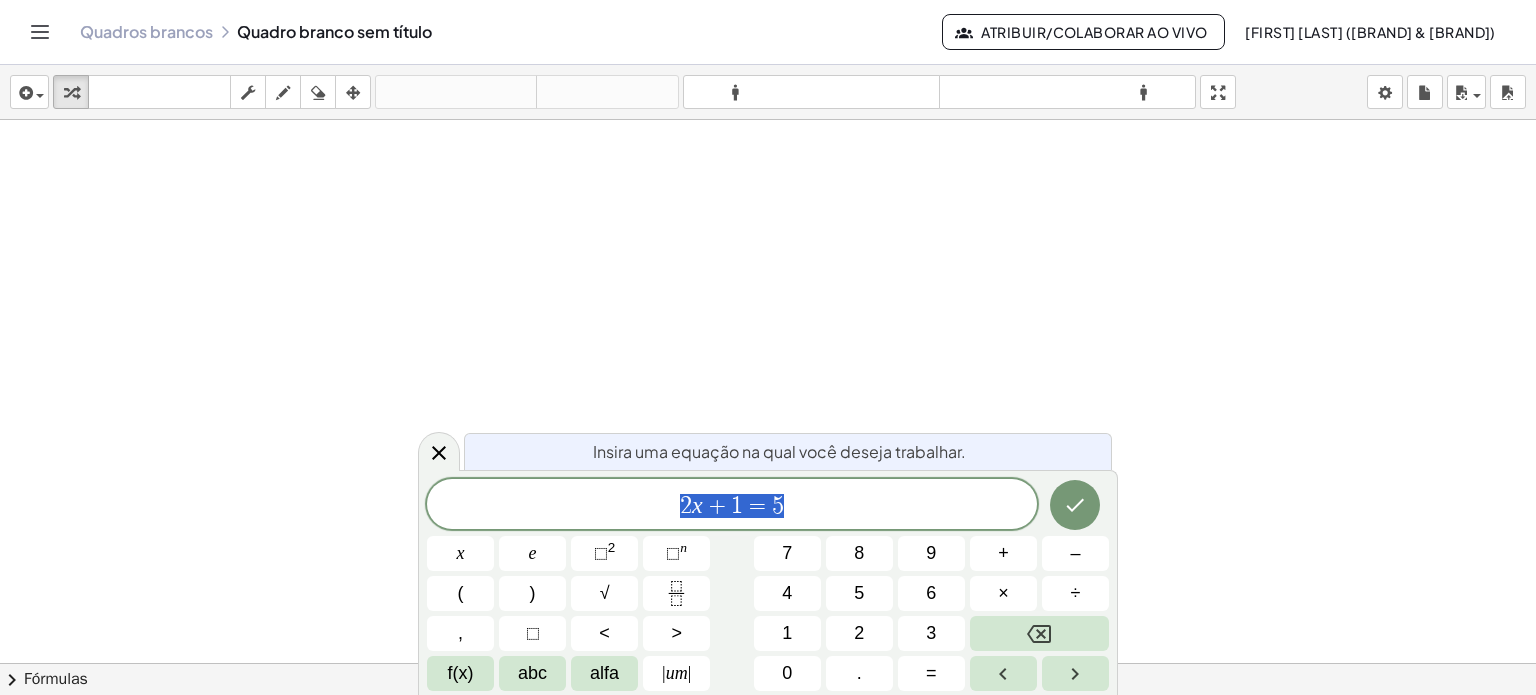 drag, startPoint x: 793, startPoint y: 504, endPoint x: 654, endPoint y: 505, distance: 139.0036 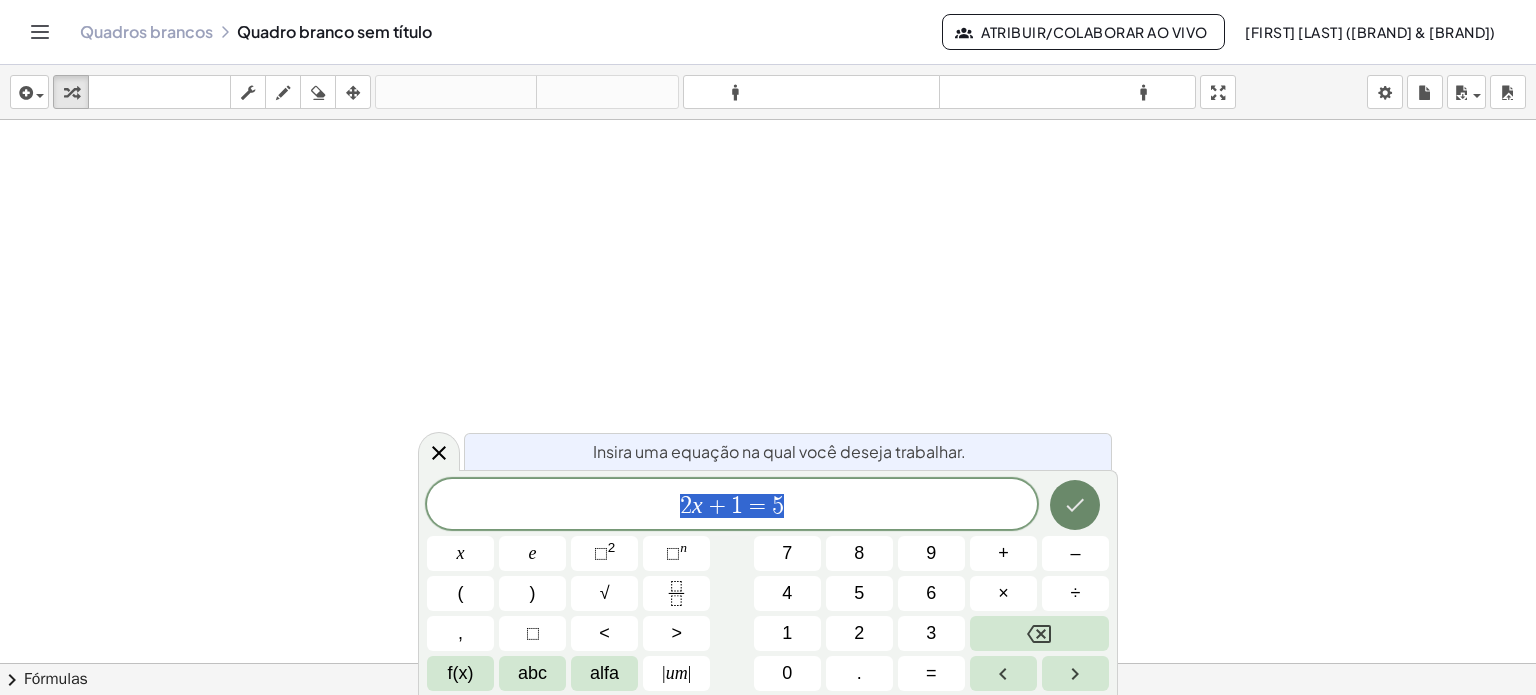 click 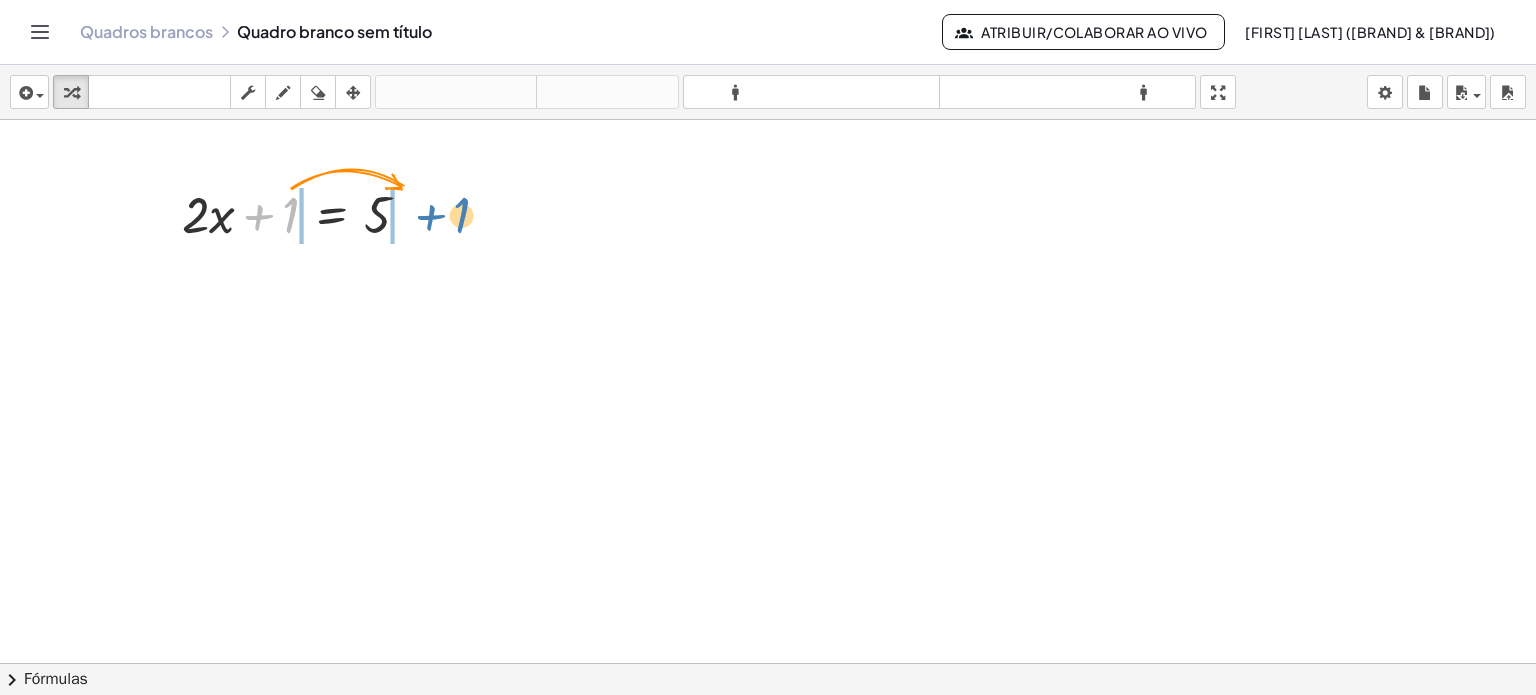 drag, startPoint x: 292, startPoint y: 203, endPoint x: 463, endPoint y: 203, distance: 171 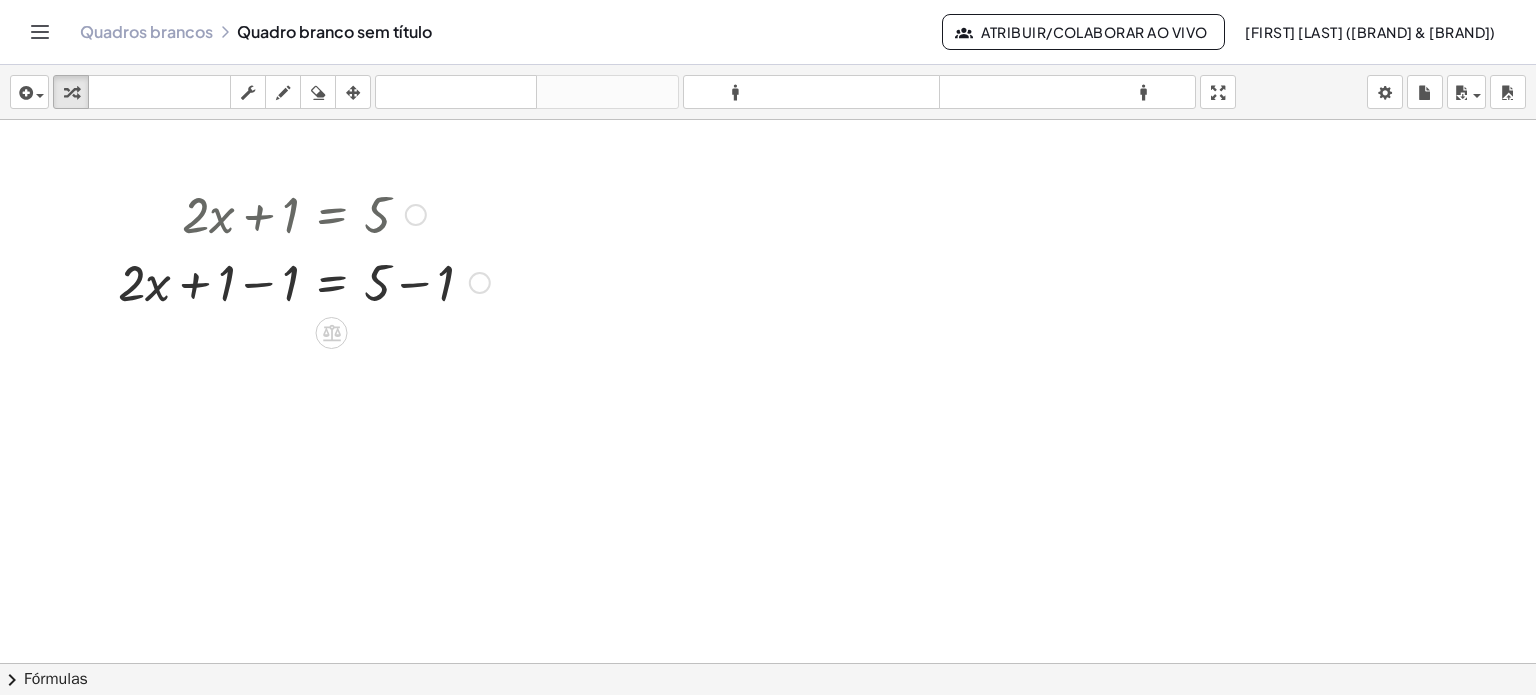 click at bounding box center [304, 281] 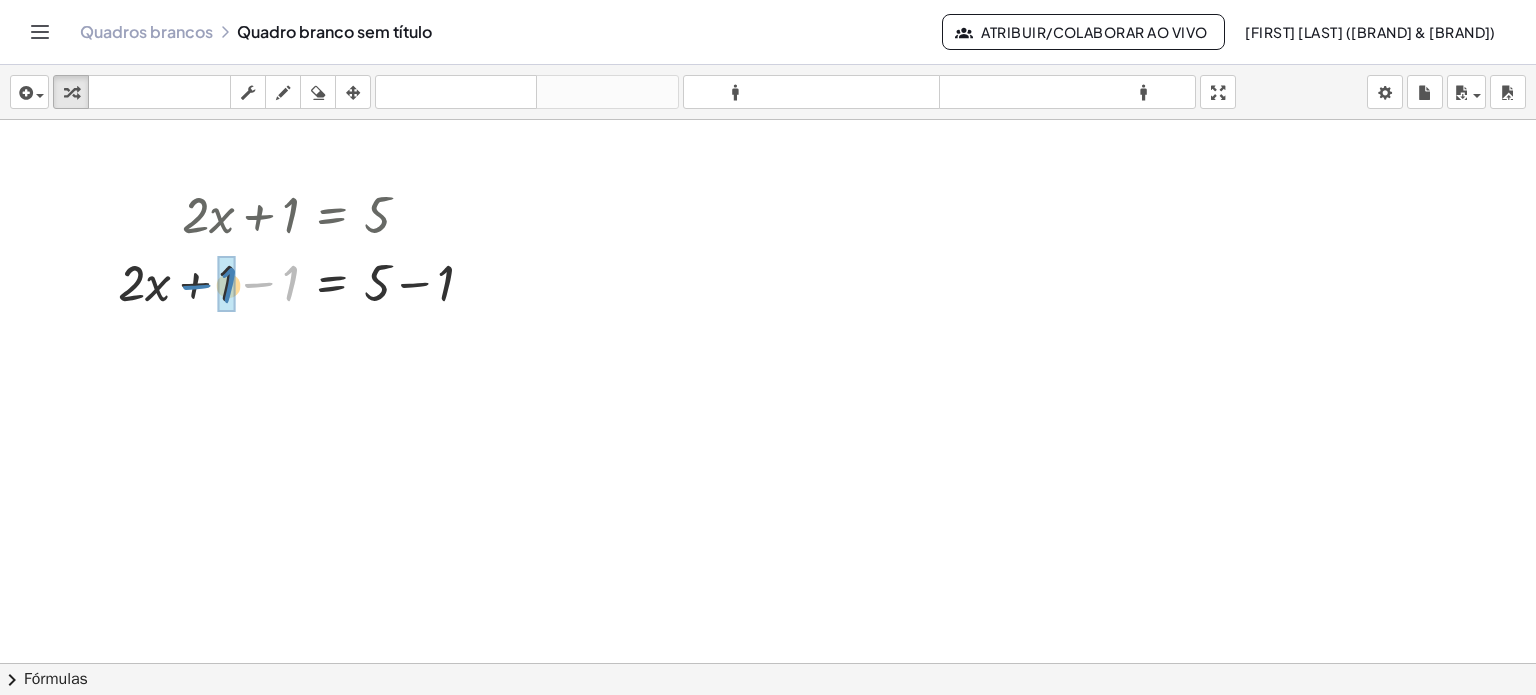 drag, startPoint x: 292, startPoint y: 289, endPoint x: 230, endPoint y: 291, distance: 62.03225 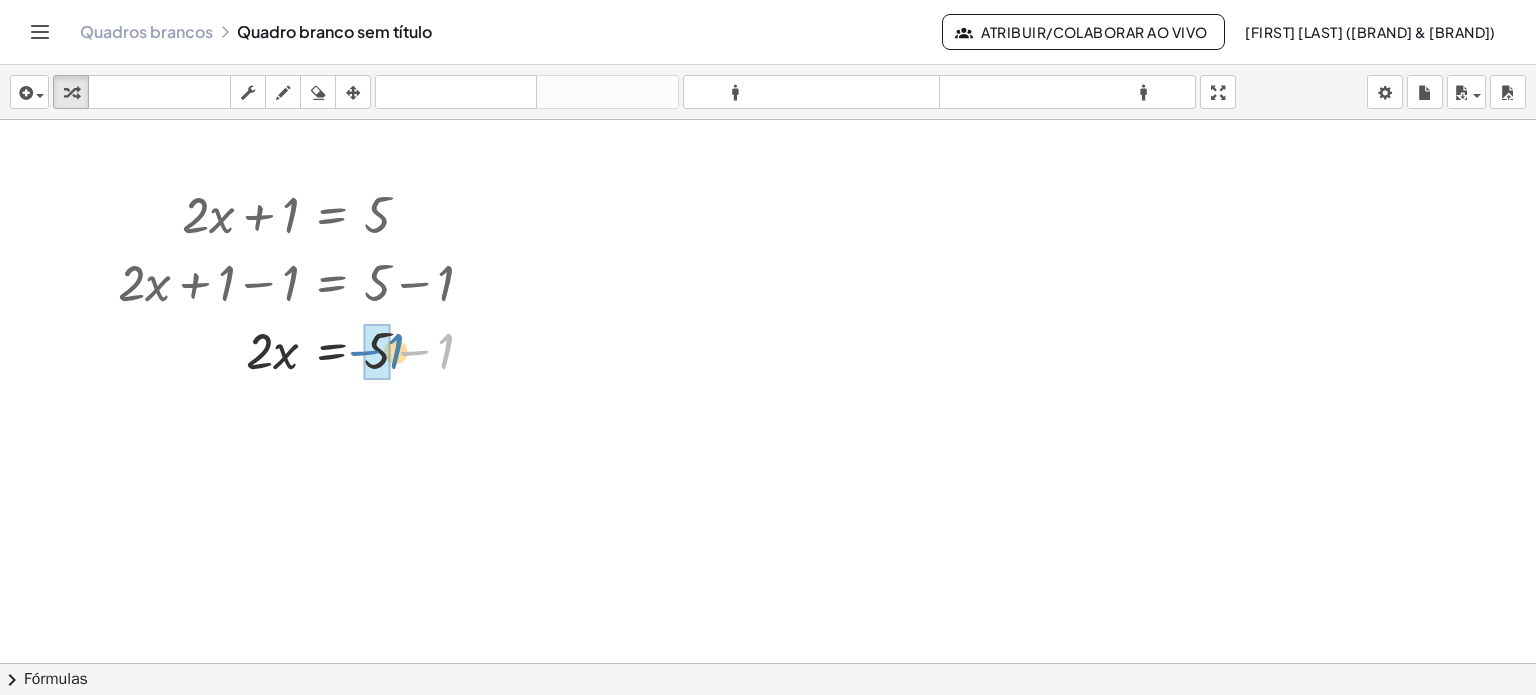 drag, startPoint x: 447, startPoint y: 348, endPoint x: 396, endPoint y: 348, distance: 51 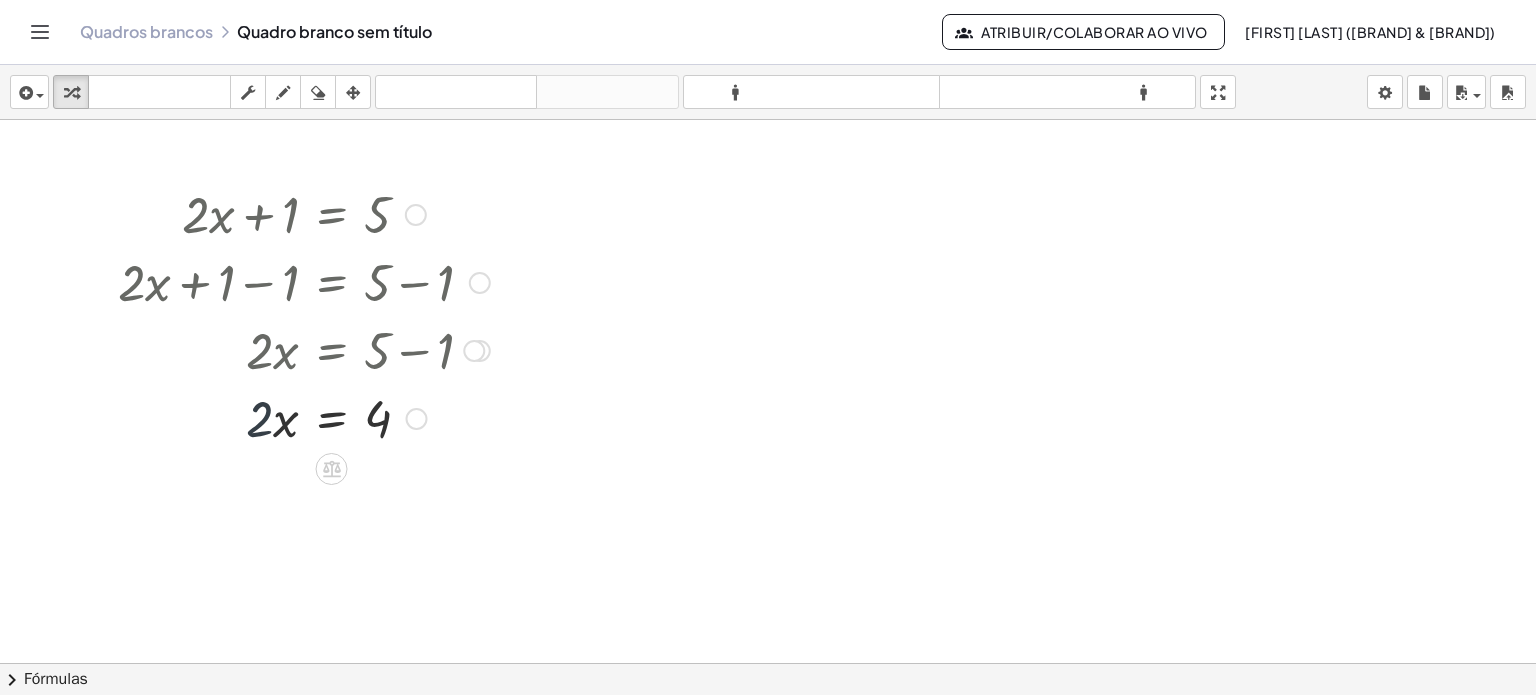 click at bounding box center (304, 417) 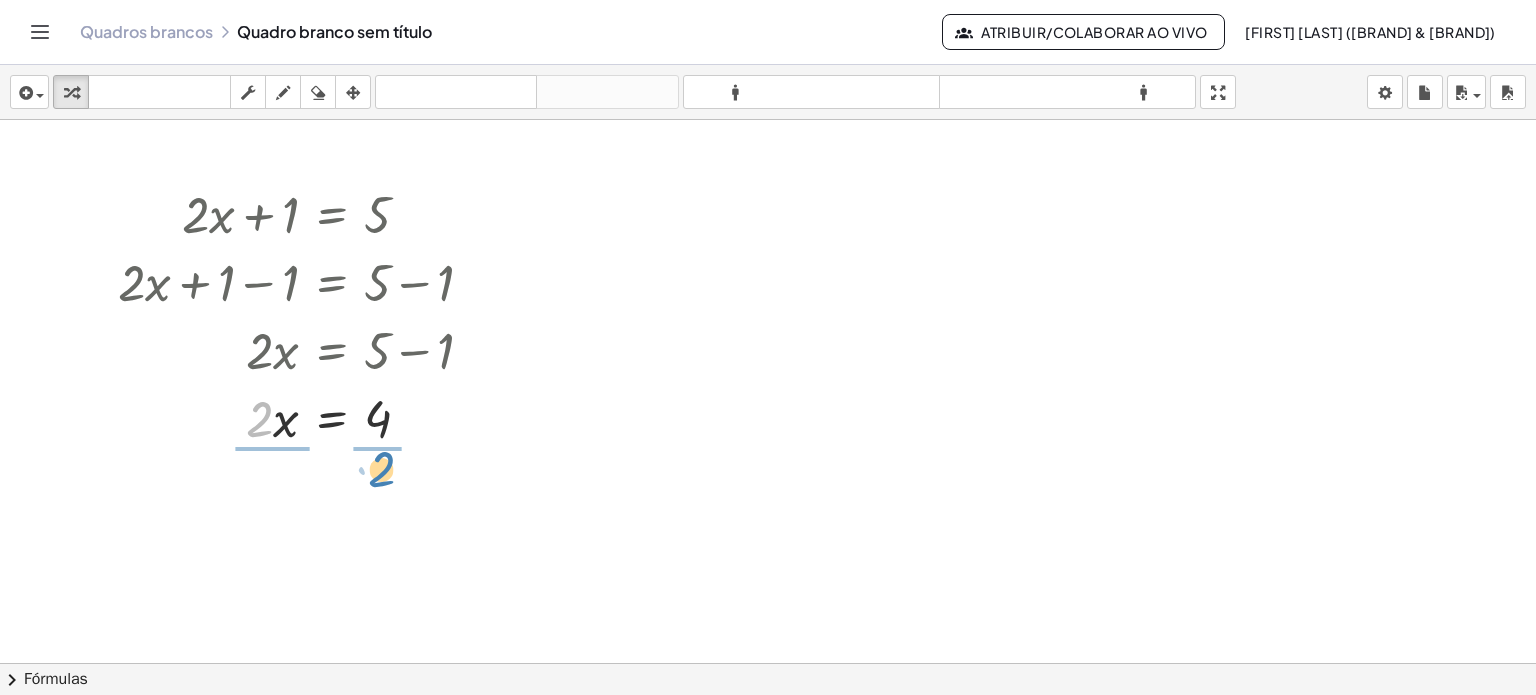 drag, startPoint x: 255, startPoint y: 427, endPoint x: 377, endPoint y: 477, distance: 131.8484 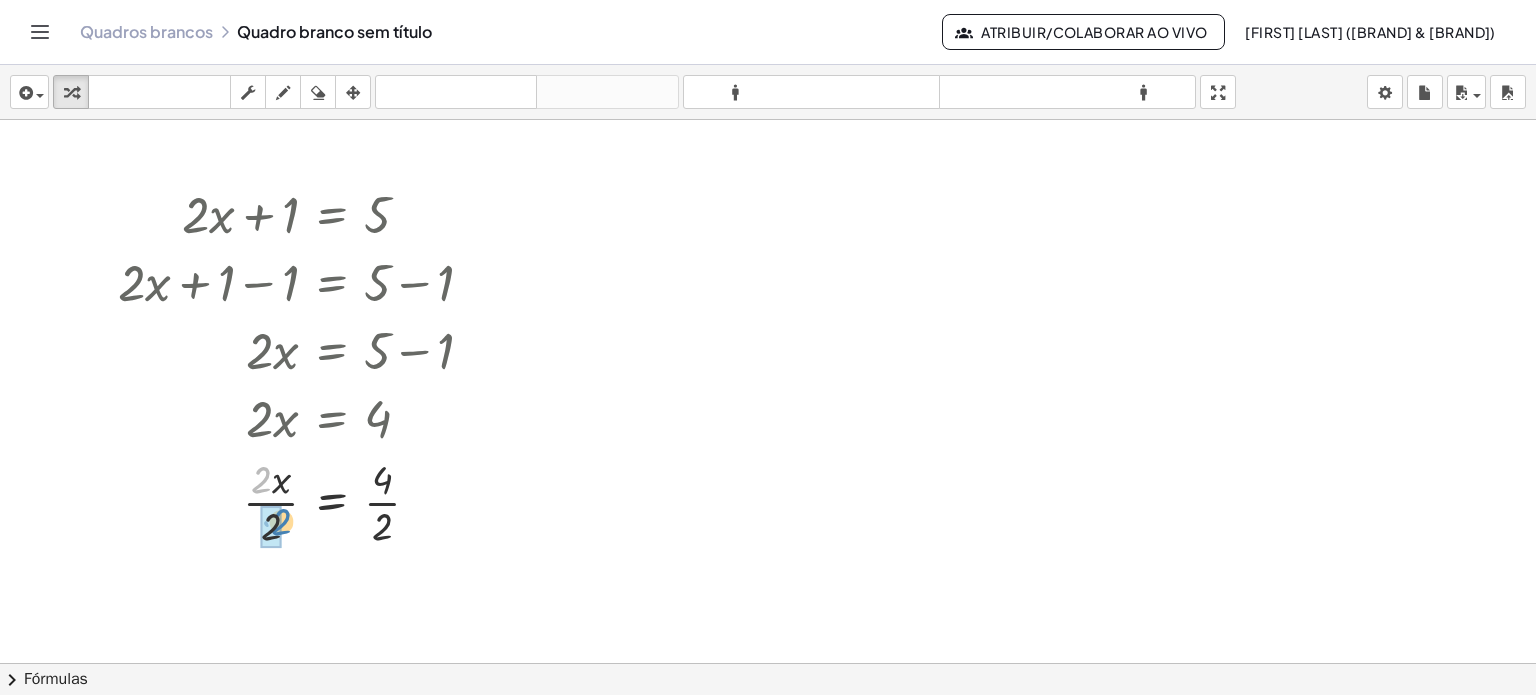 drag, startPoint x: 256, startPoint y: 481, endPoint x: 276, endPoint y: 523, distance: 46.518814 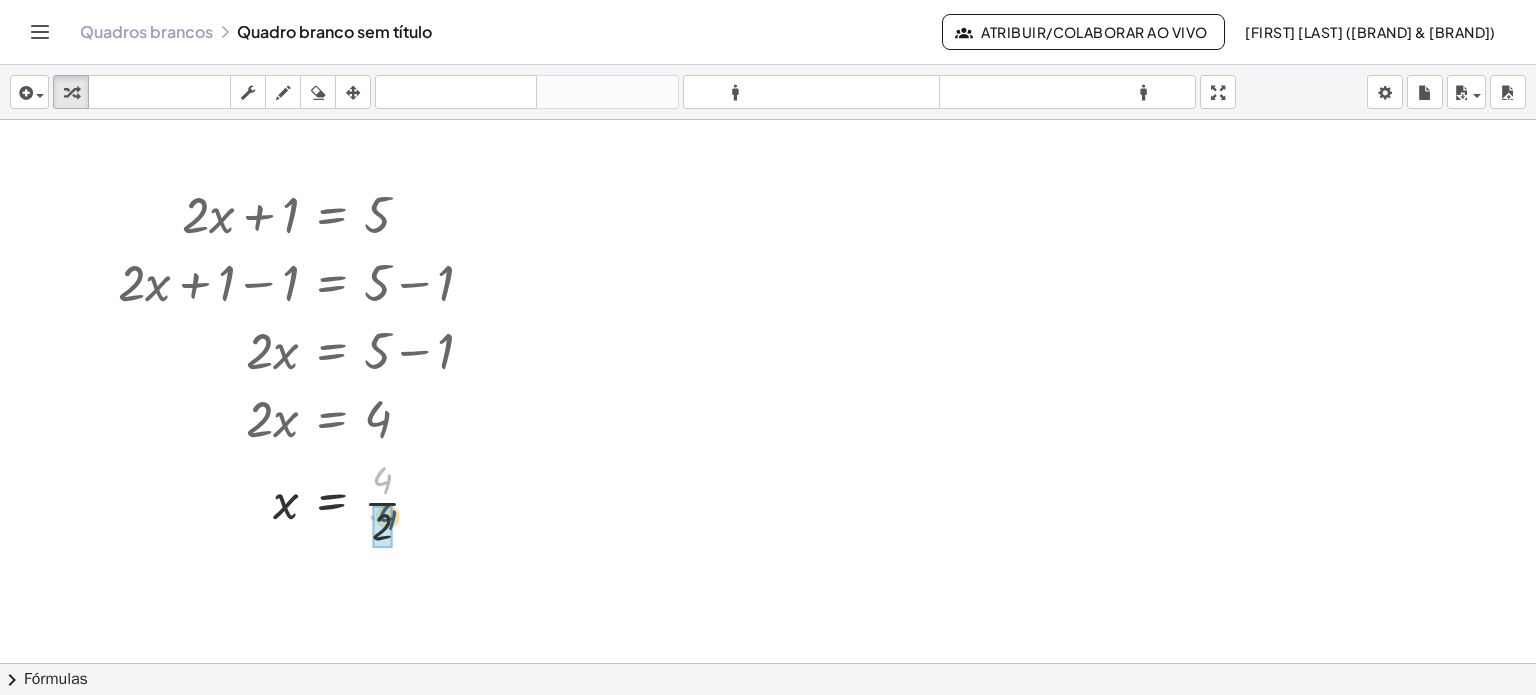 drag, startPoint x: 379, startPoint y: 482, endPoint x: 384, endPoint y: 519, distance: 37.336308 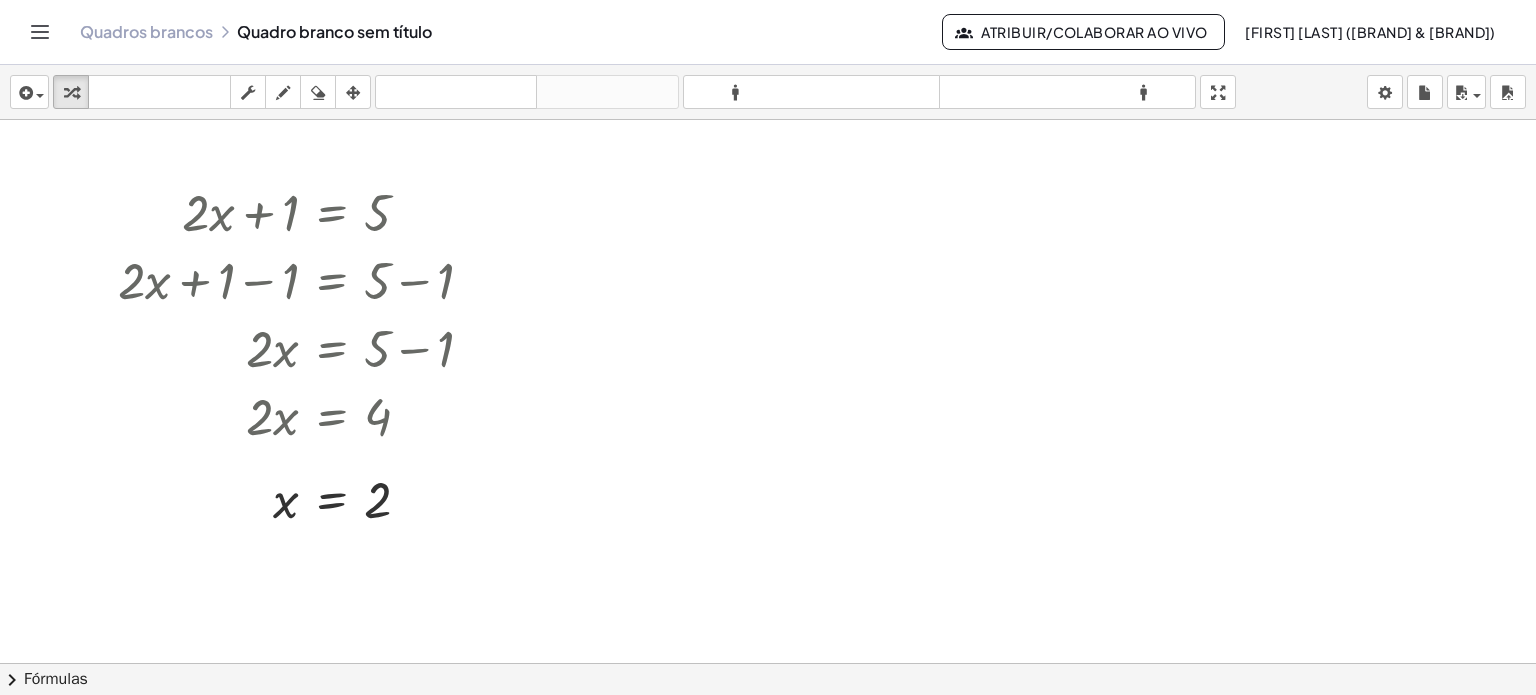 scroll, scrollTop: 0, scrollLeft: 0, axis: both 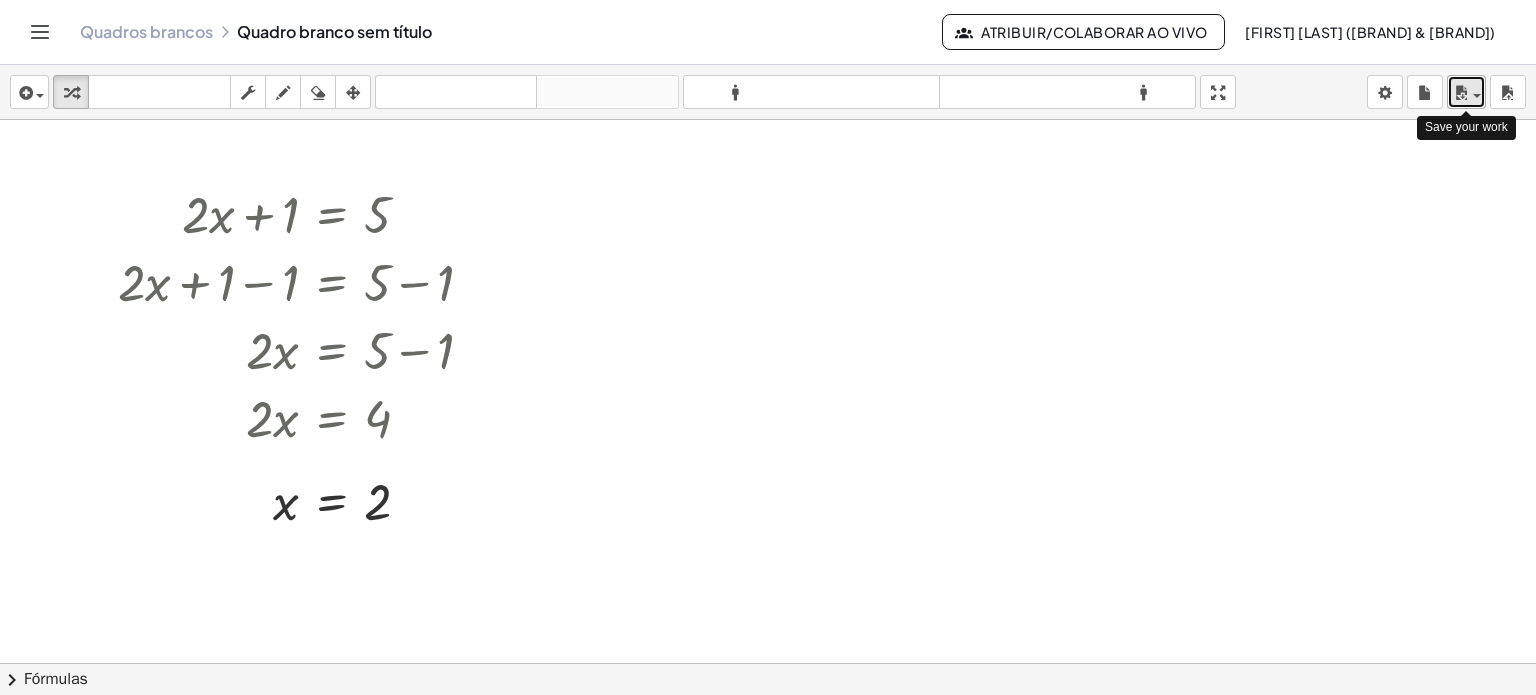 click at bounding box center [1477, 96] 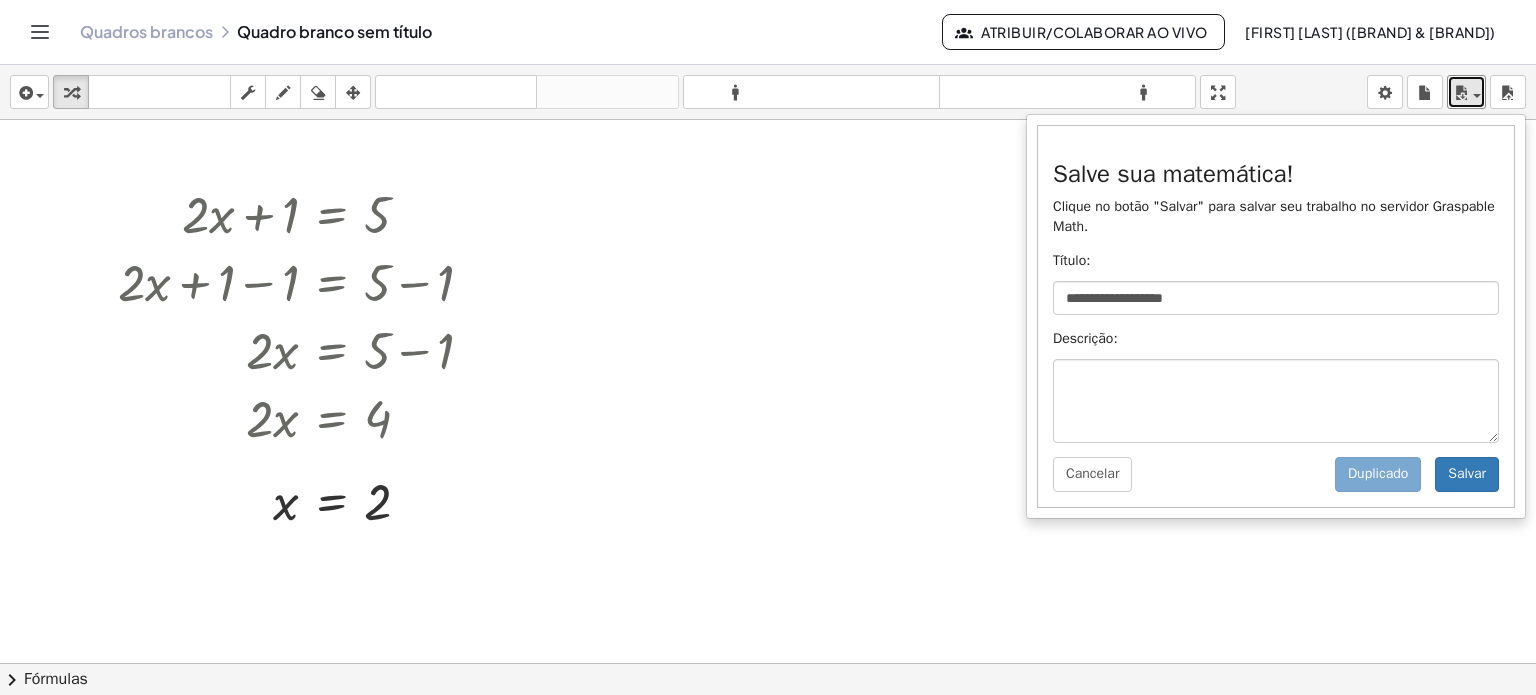 click at bounding box center (768, 663) 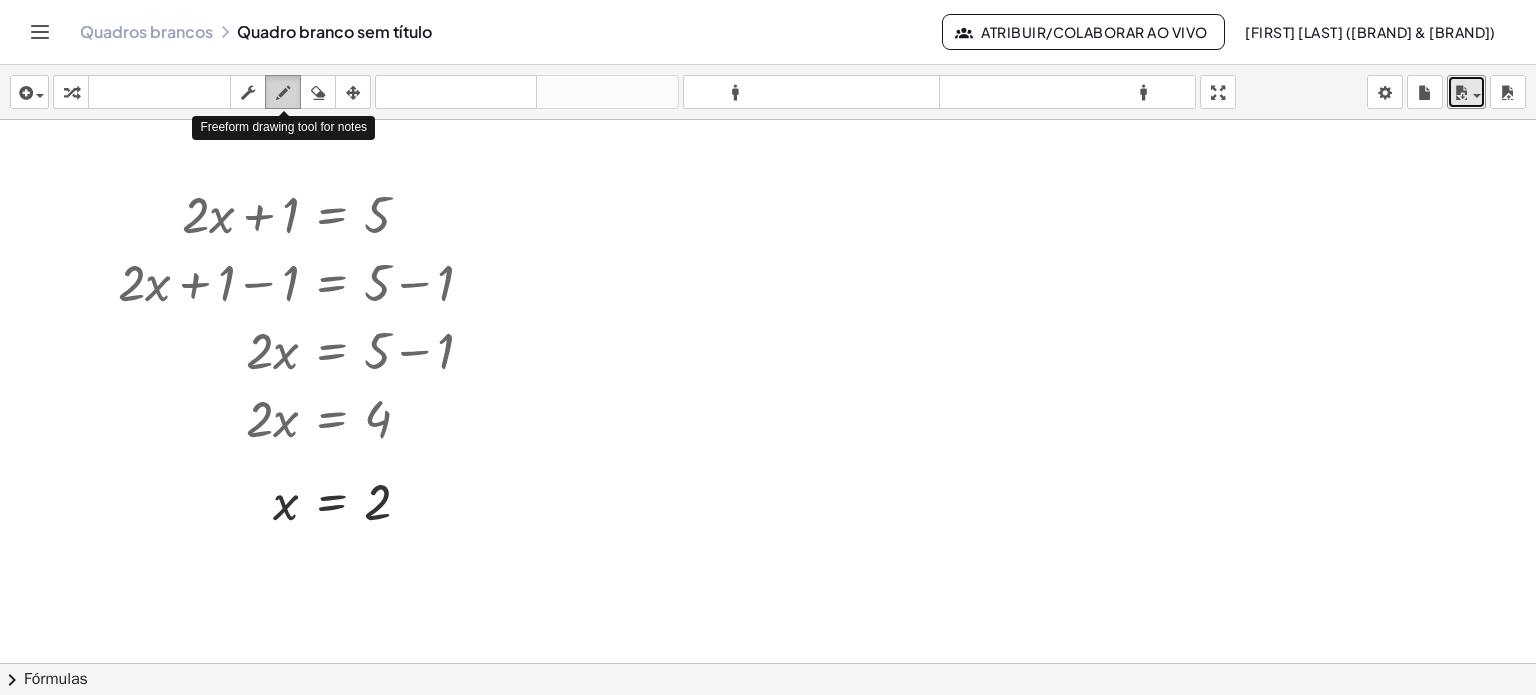 click at bounding box center [283, 93] 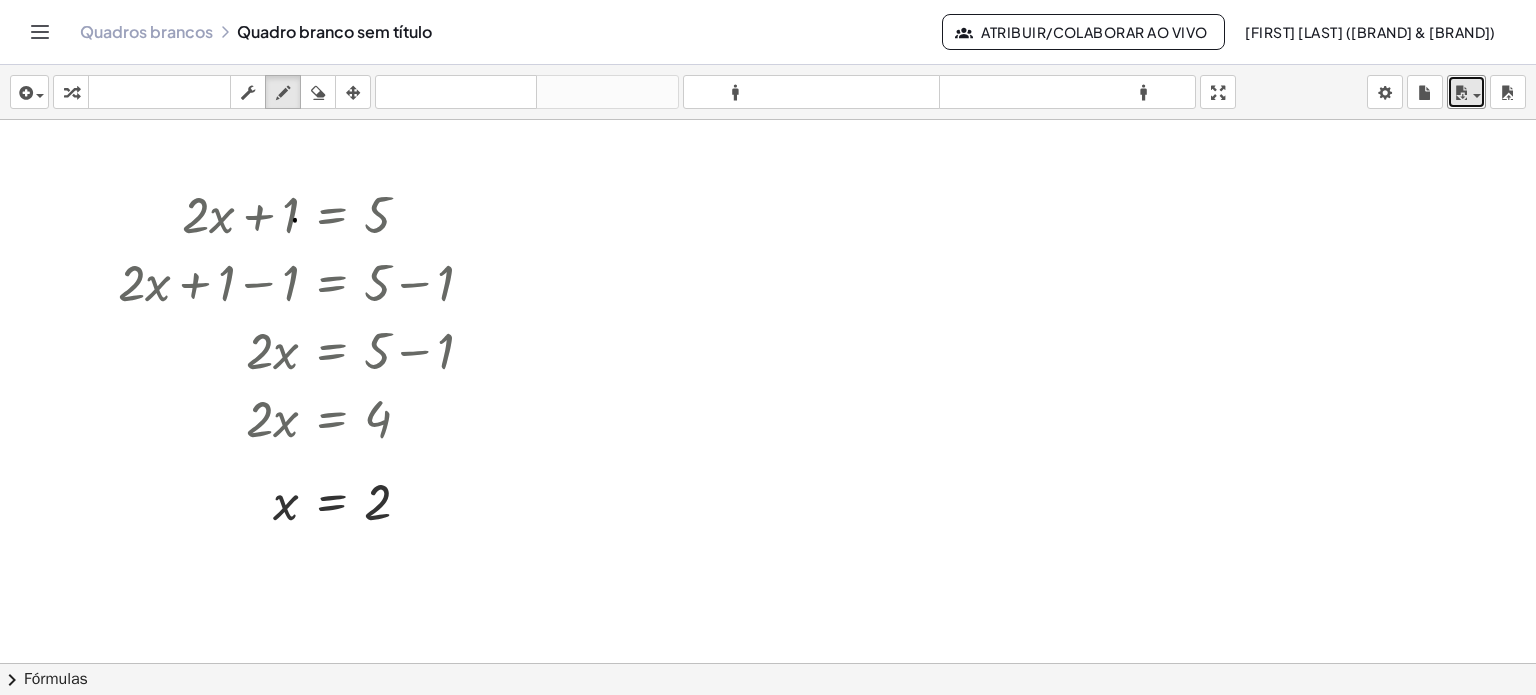 click at bounding box center (768, 663) 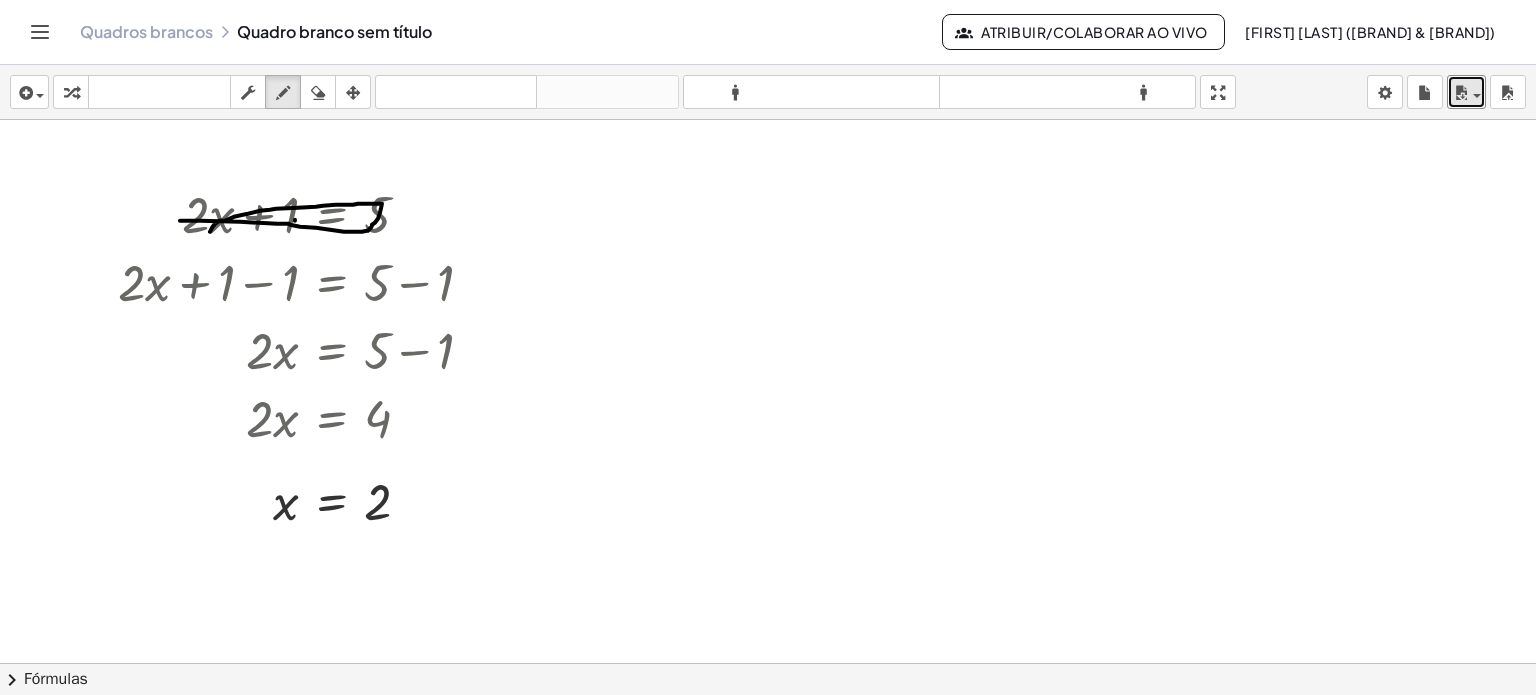 drag, startPoint x: 180, startPoint y: 220, endPoint x: 324, endPoint y: 239, distance: 145.24806 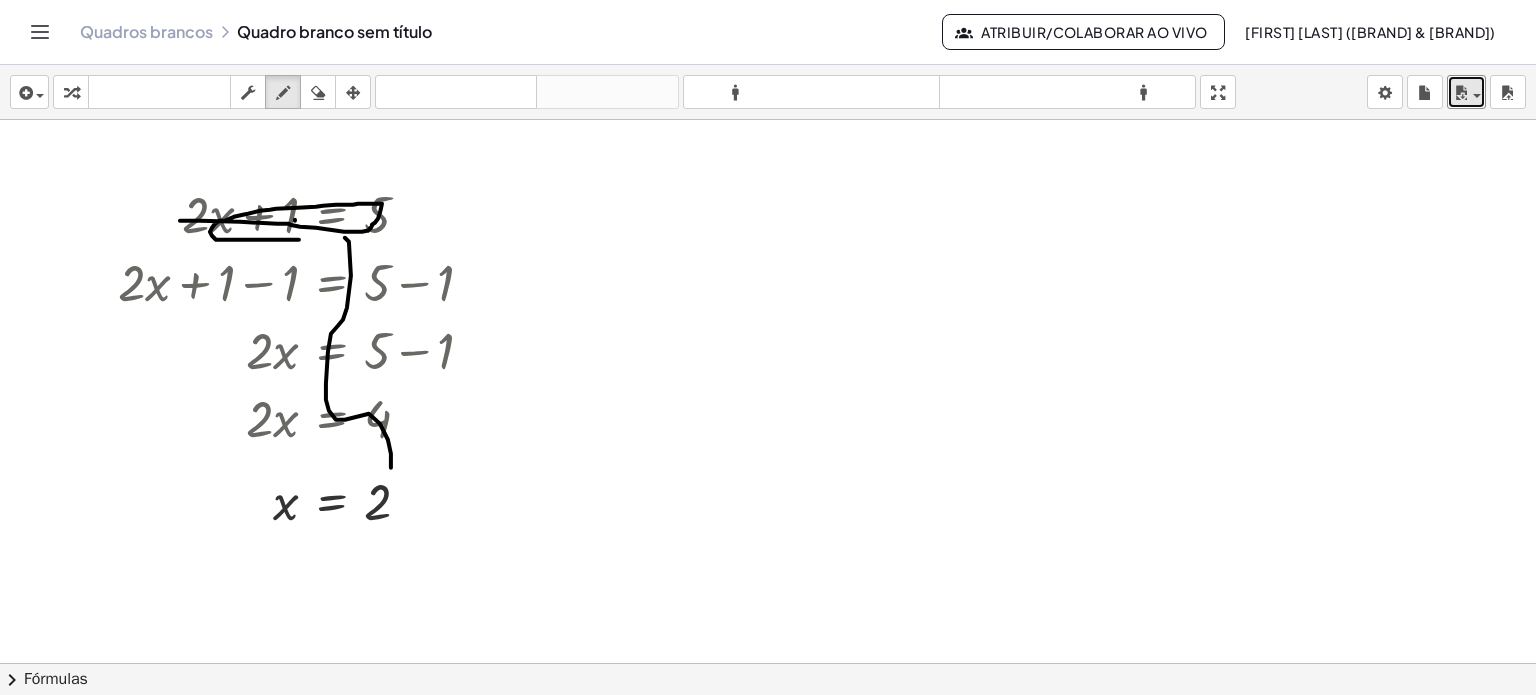 drag, startPoint x: 347, startPoint y: 307, endPoint x: 382, endPoint y: 495, distance: 191.23022 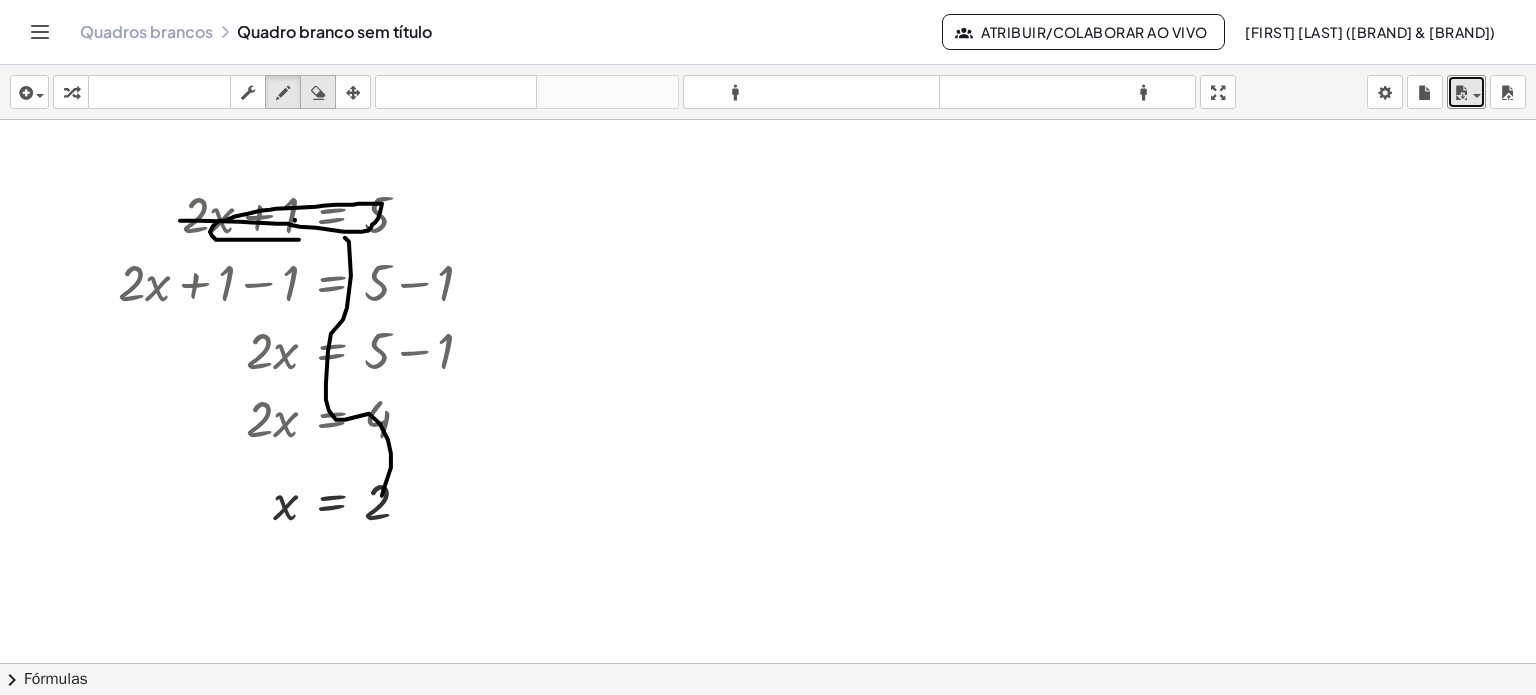 click at bounding box center (318, 93) 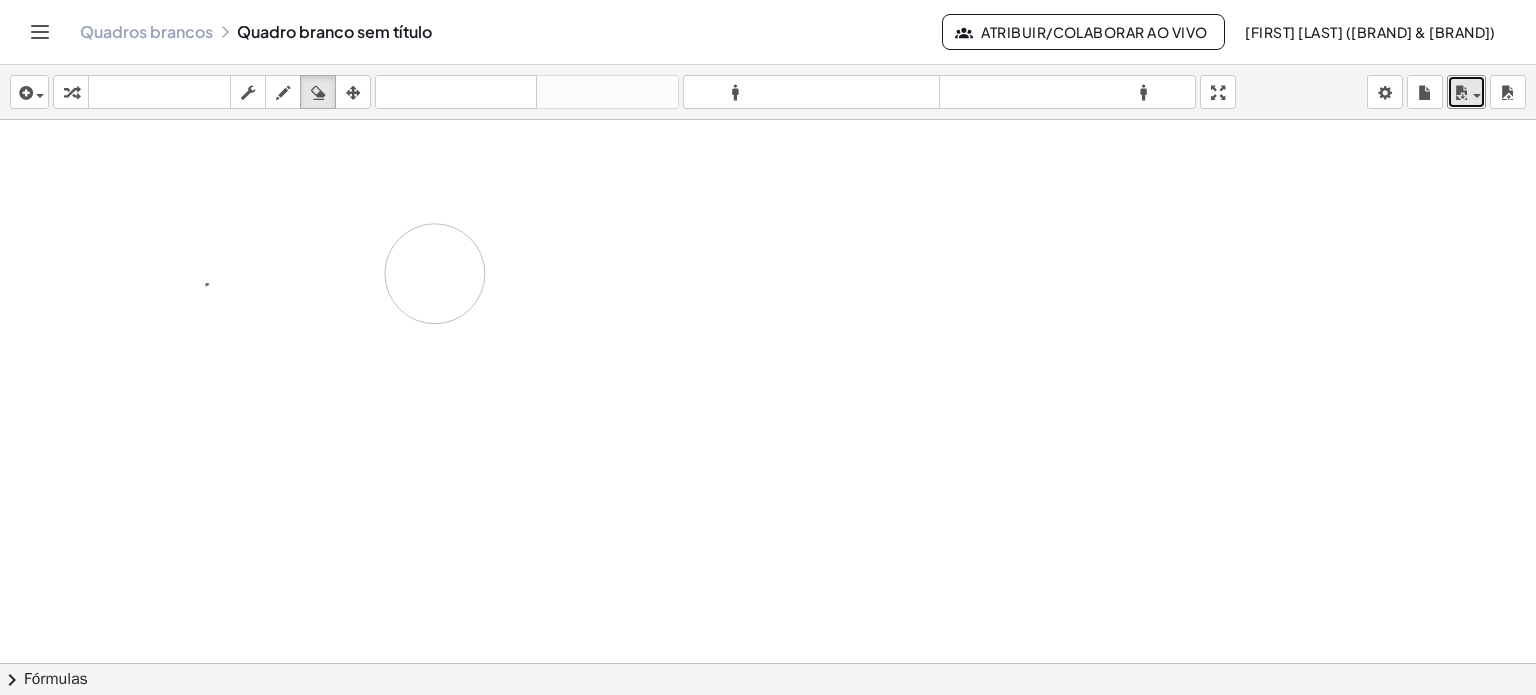 drag, startPoint x: 340, startPoint y: 154, endPoint x: 388, endPoint y: 256, distance: 112.72977 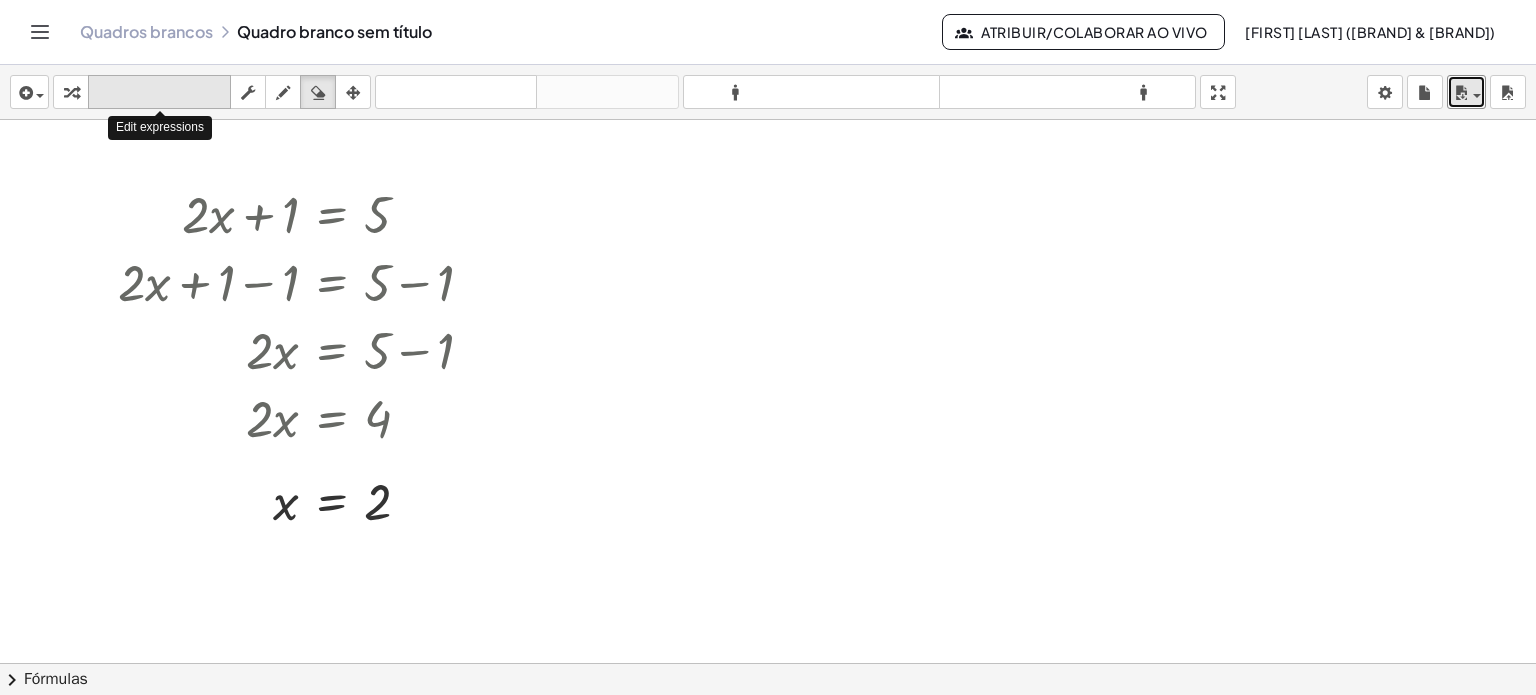 click on "teclado" at bounding box center [159, 92] 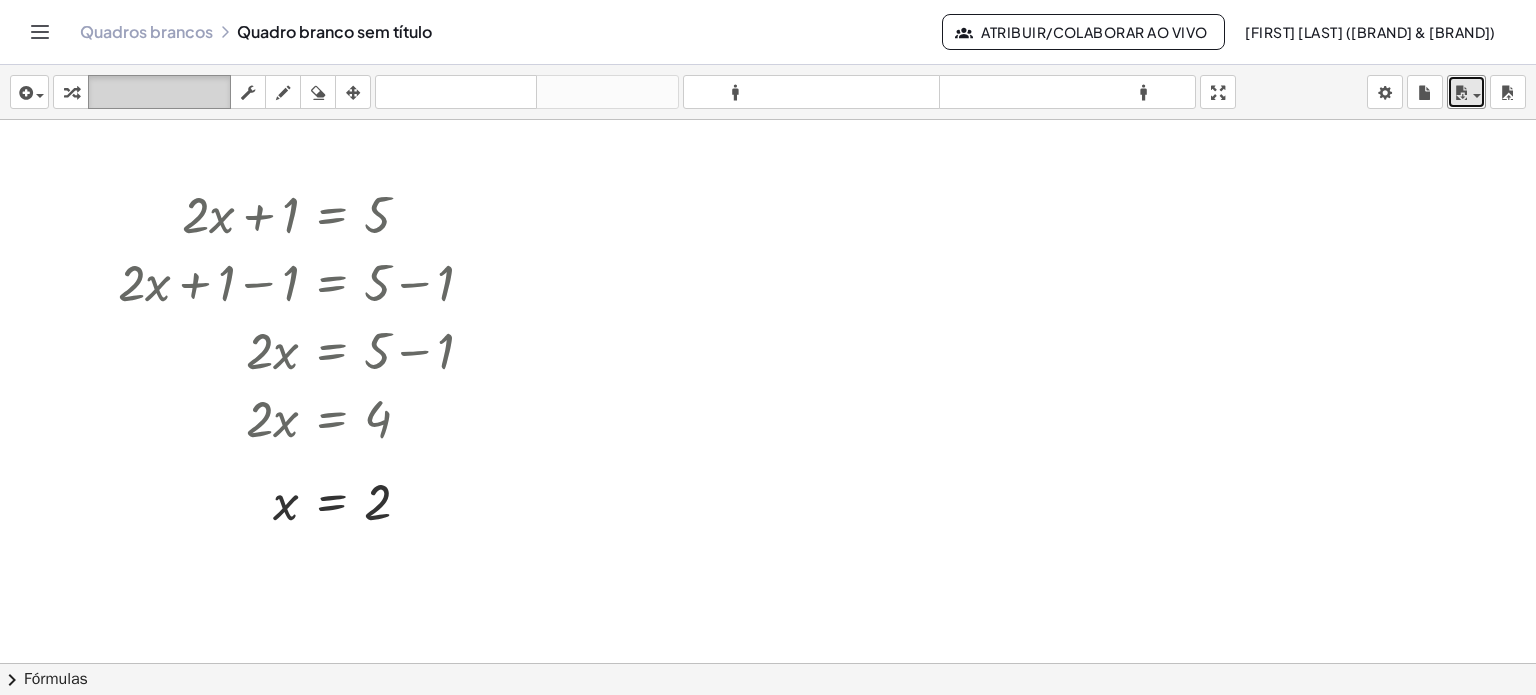 click on "teclado" at bounding box center (159, 92) 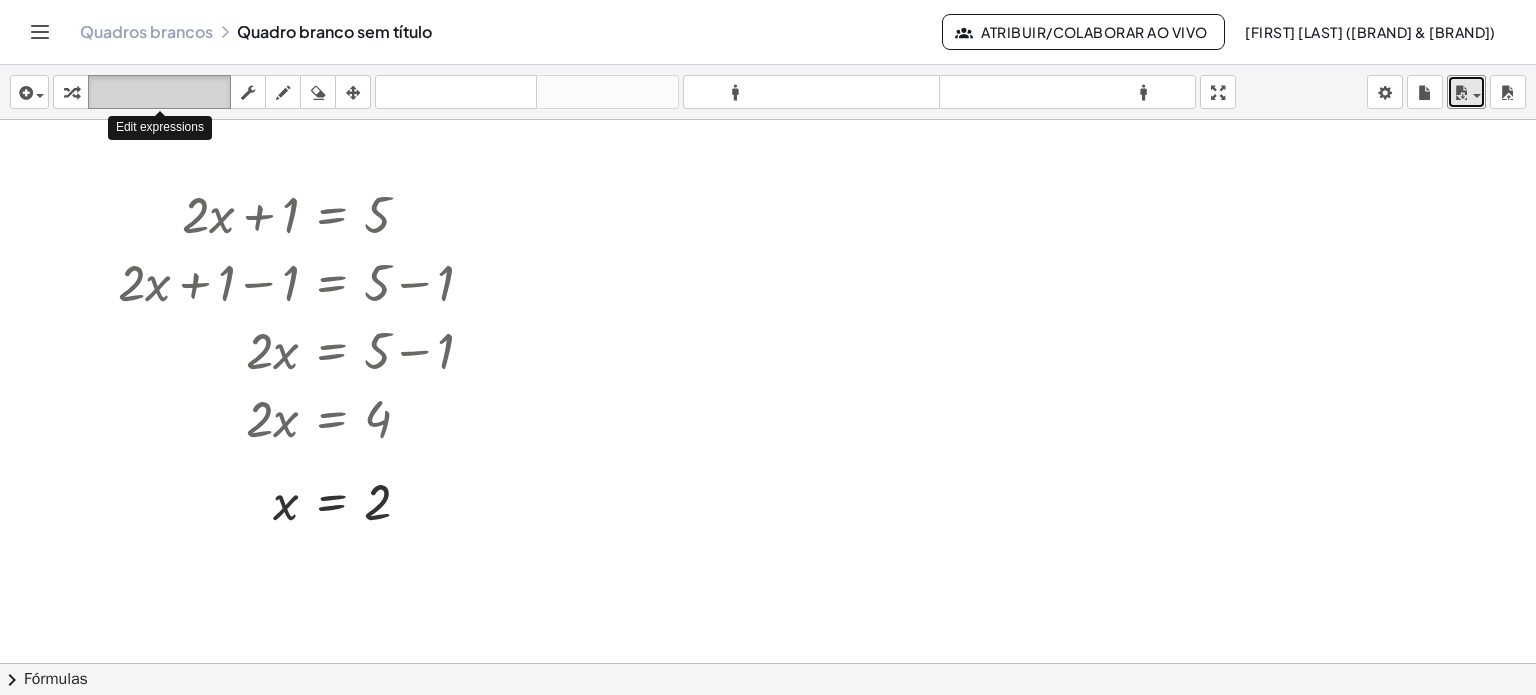 click on "teclado" at bounding box center [159, 92] 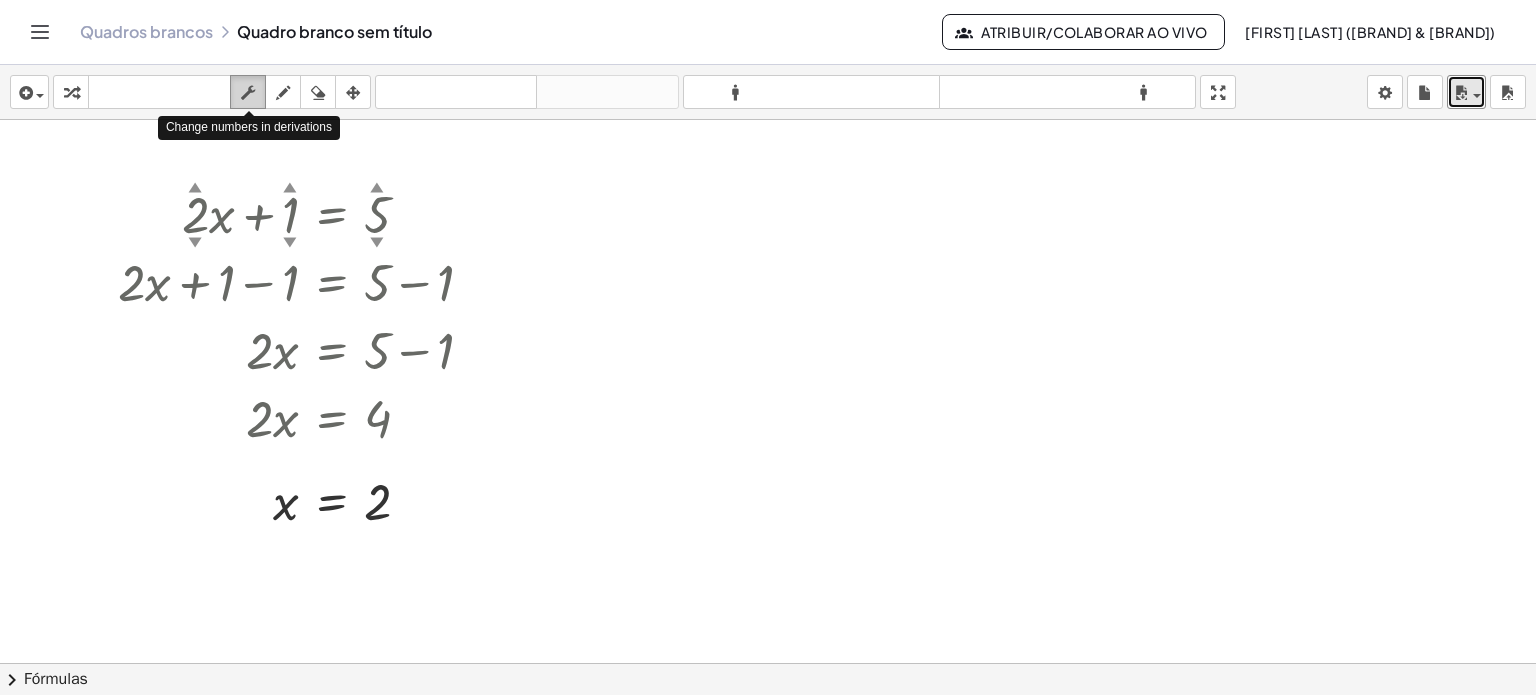click at bounding box center [248, 93] 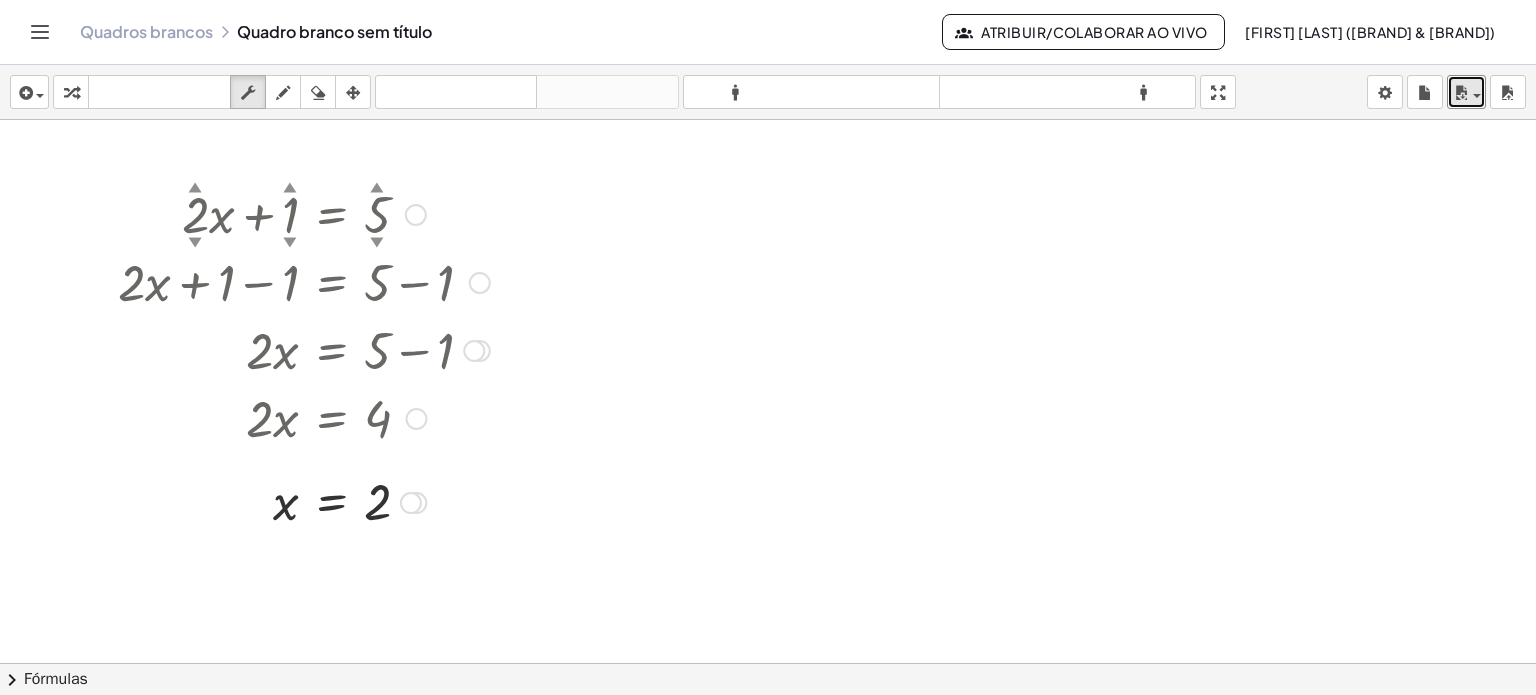 click on "▲" at bounding box center [195, 187] 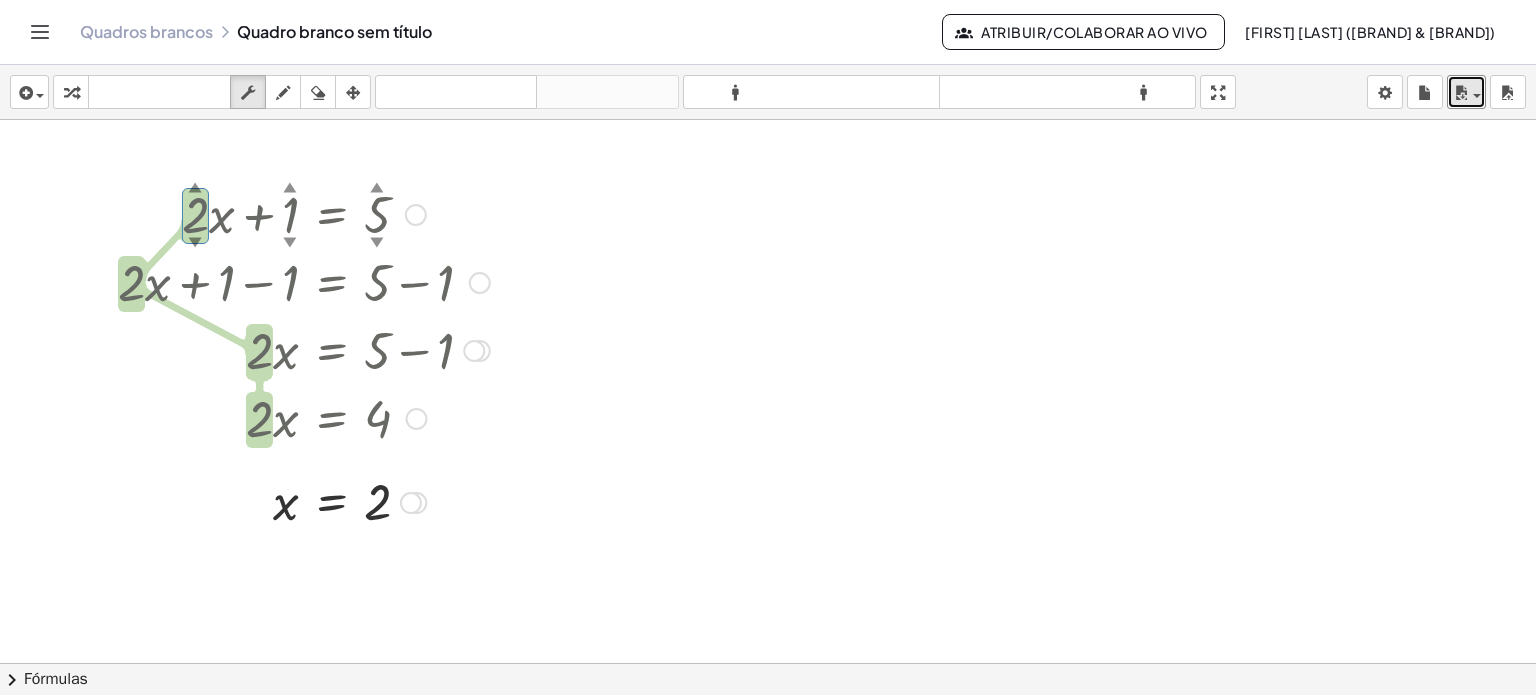 click on "▲" at bounding box center (195, 187) 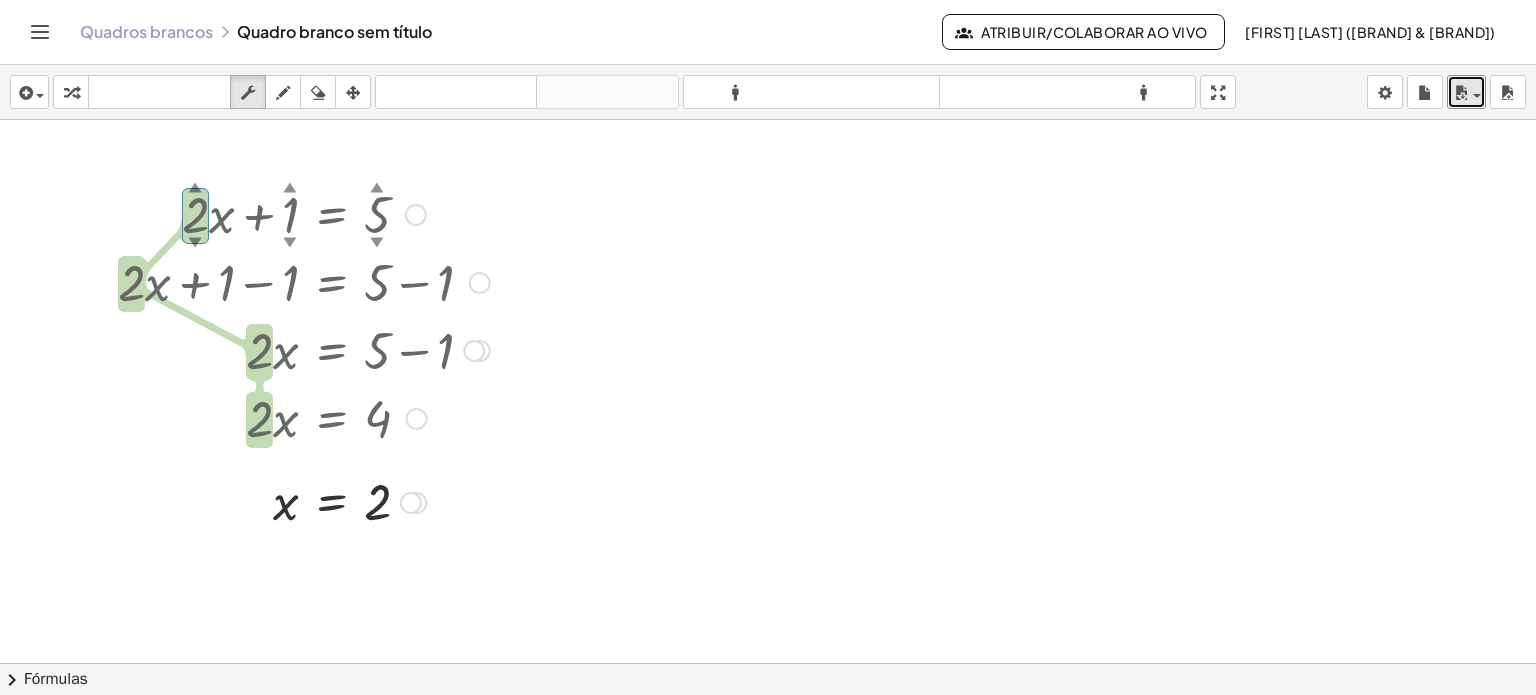 type 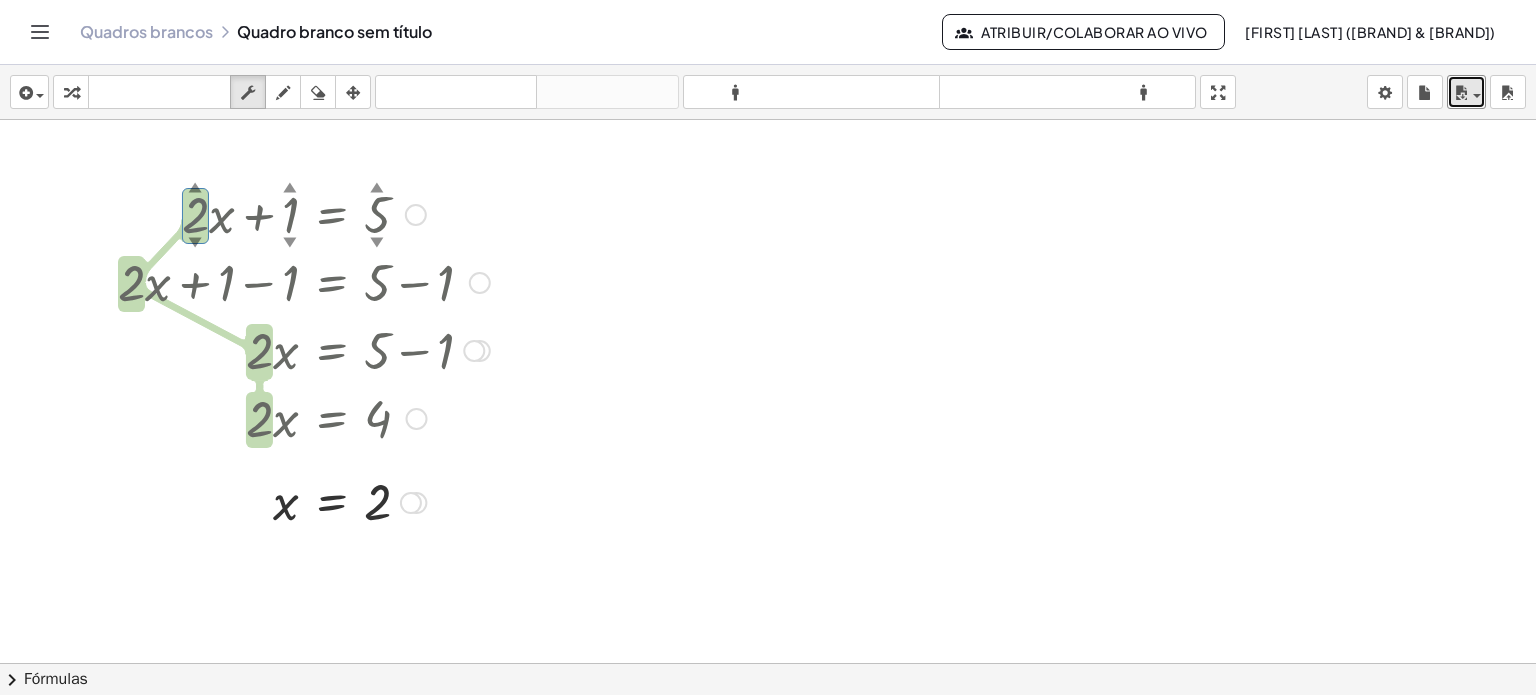 click at bounding box center (304, 213) 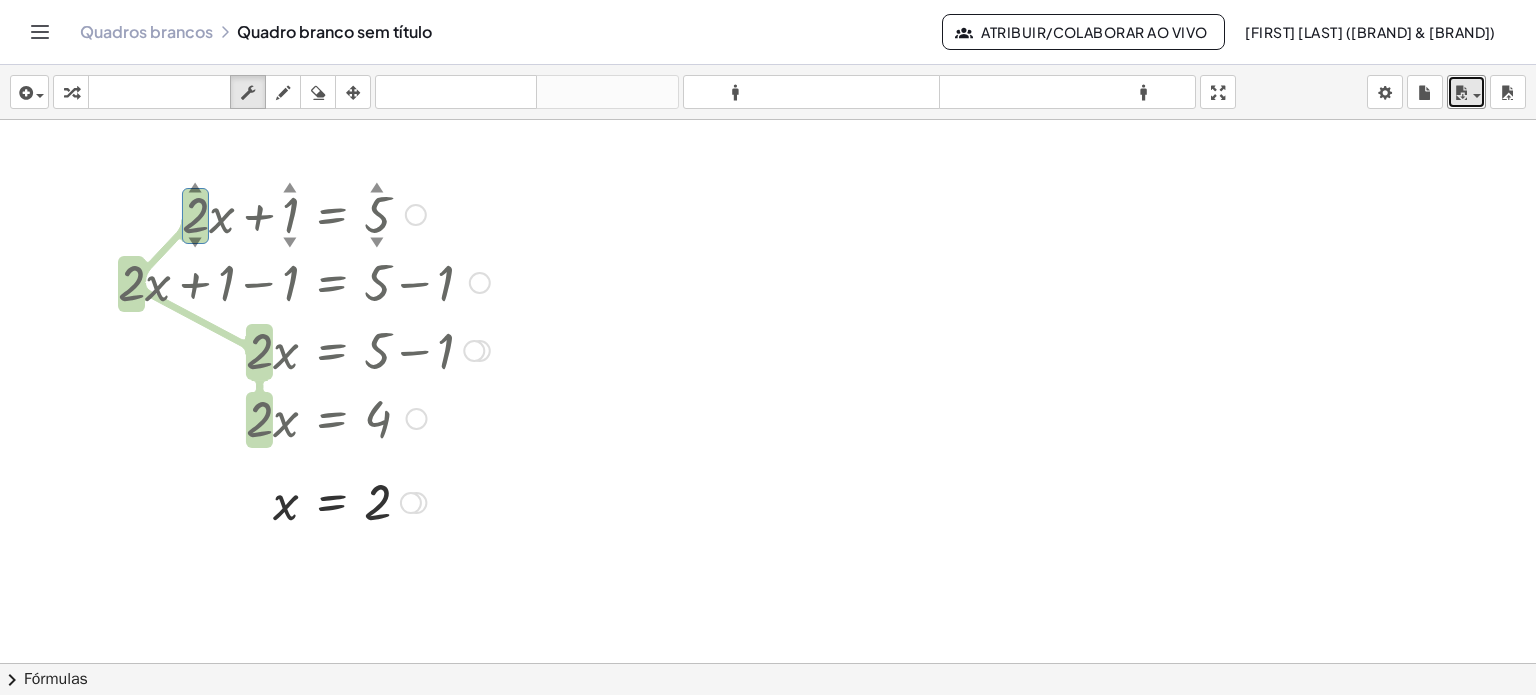 click at bounding box center (304, 213) 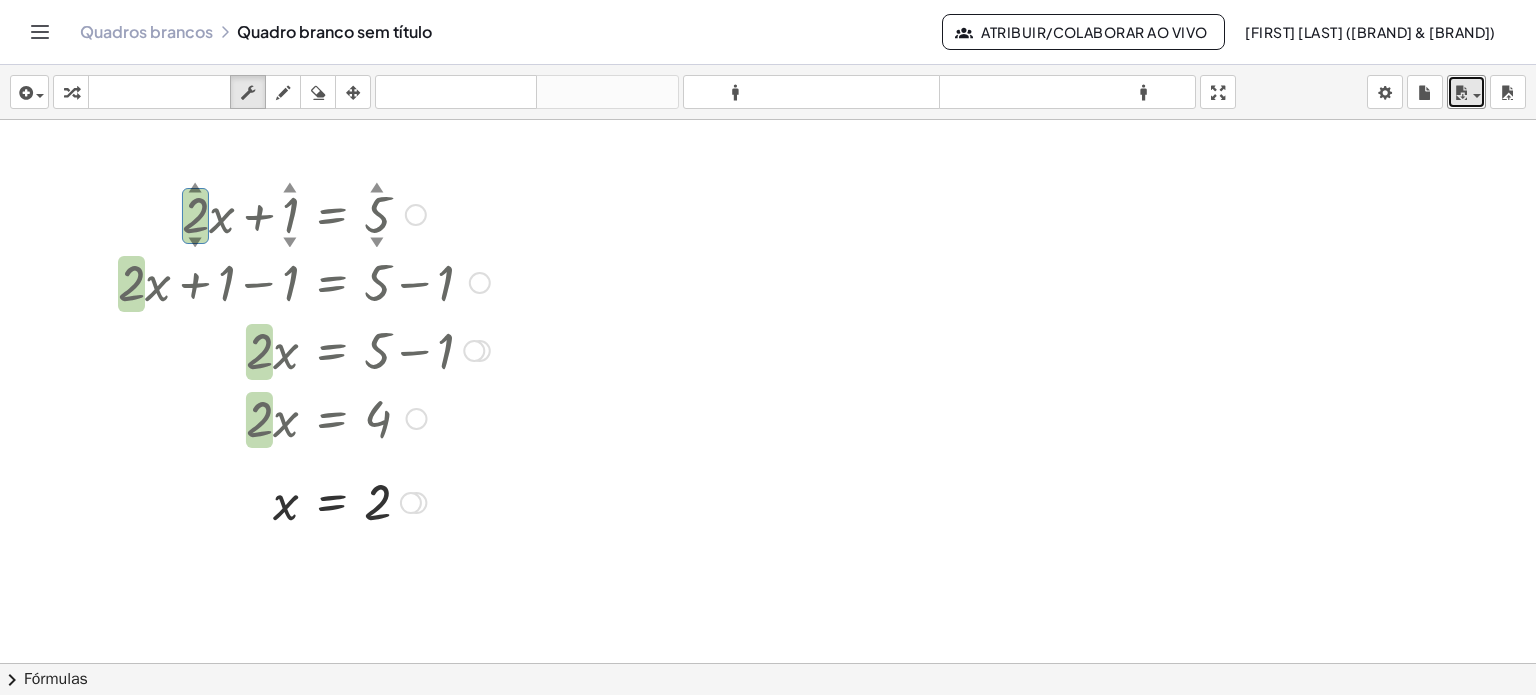 click at bounding box center (411, 503) 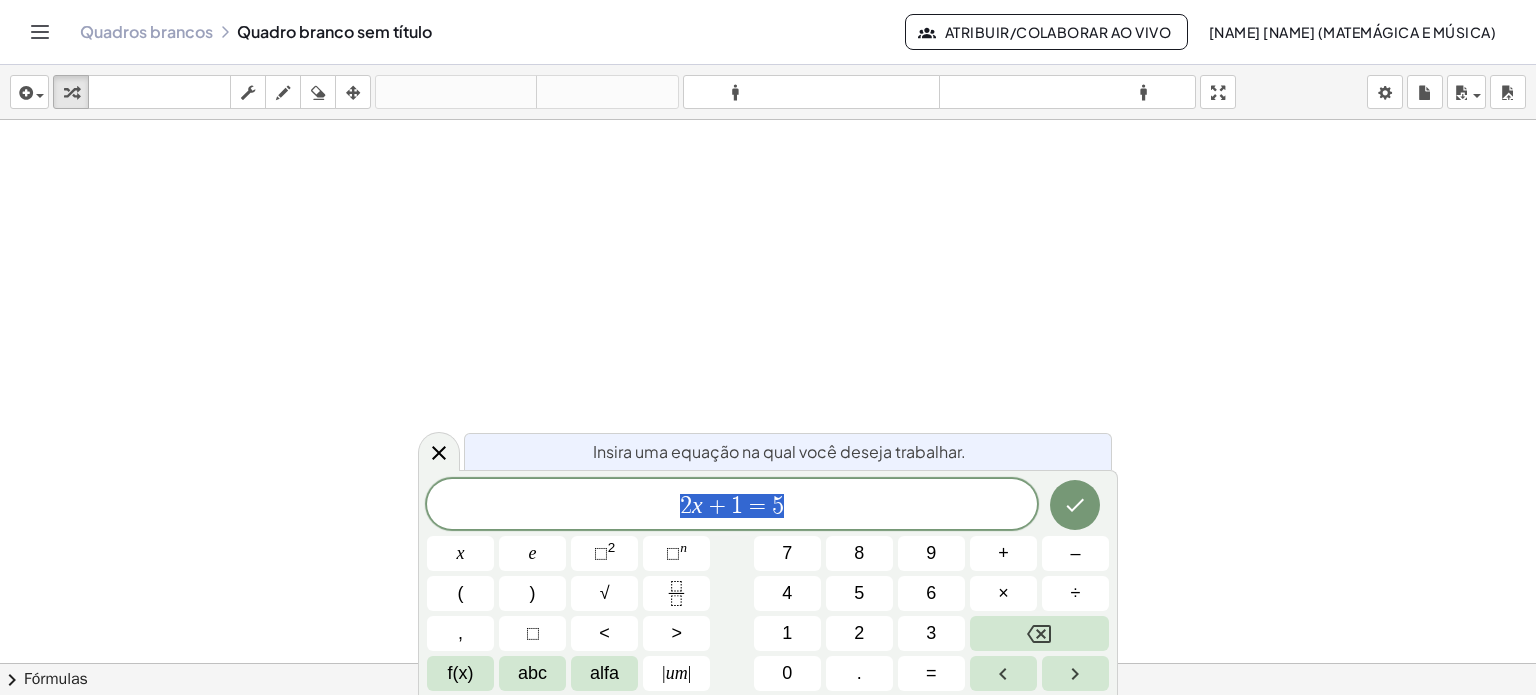 scroll, scrollTop: 0, scrollLeft: 0, axis: both 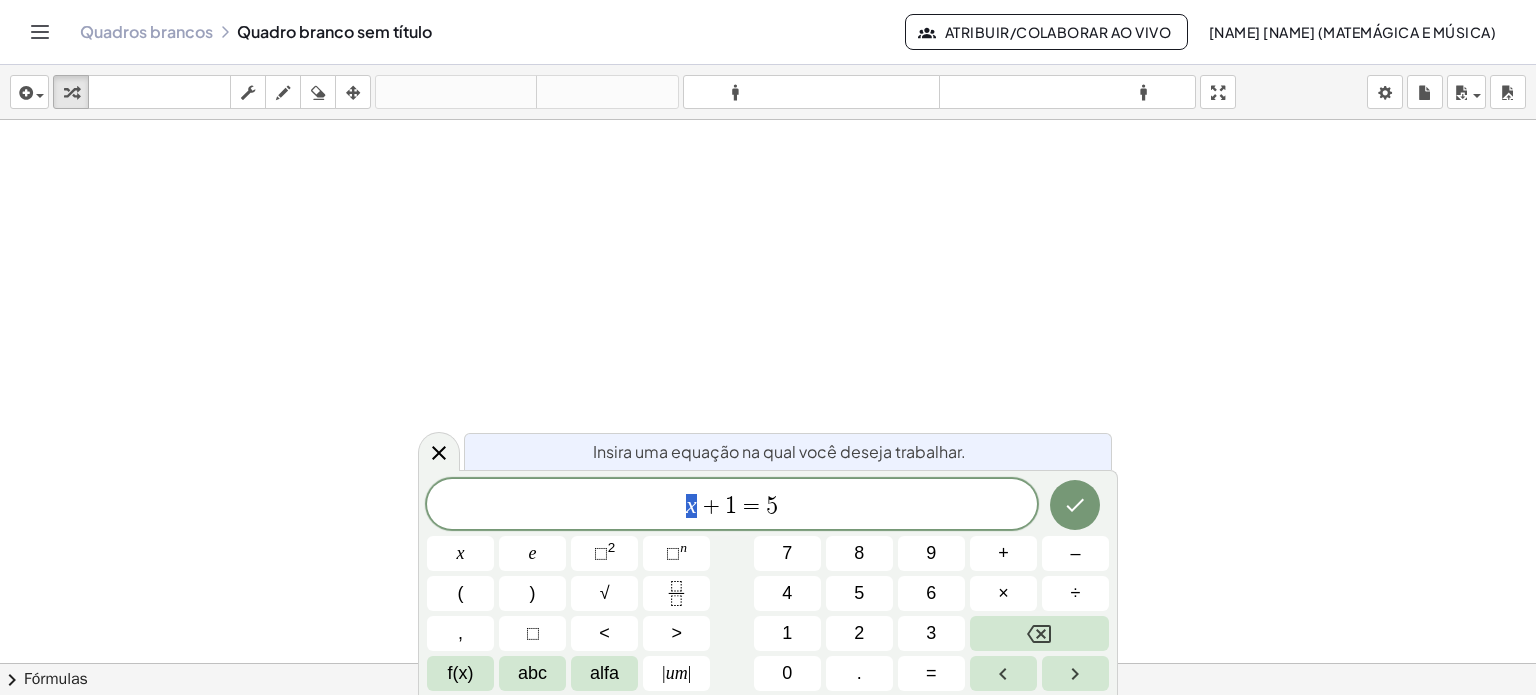drag, startPoint x: 692, startPoint y: 510, endPoint x: 648, endPoint y: 534, distance: 50.119858 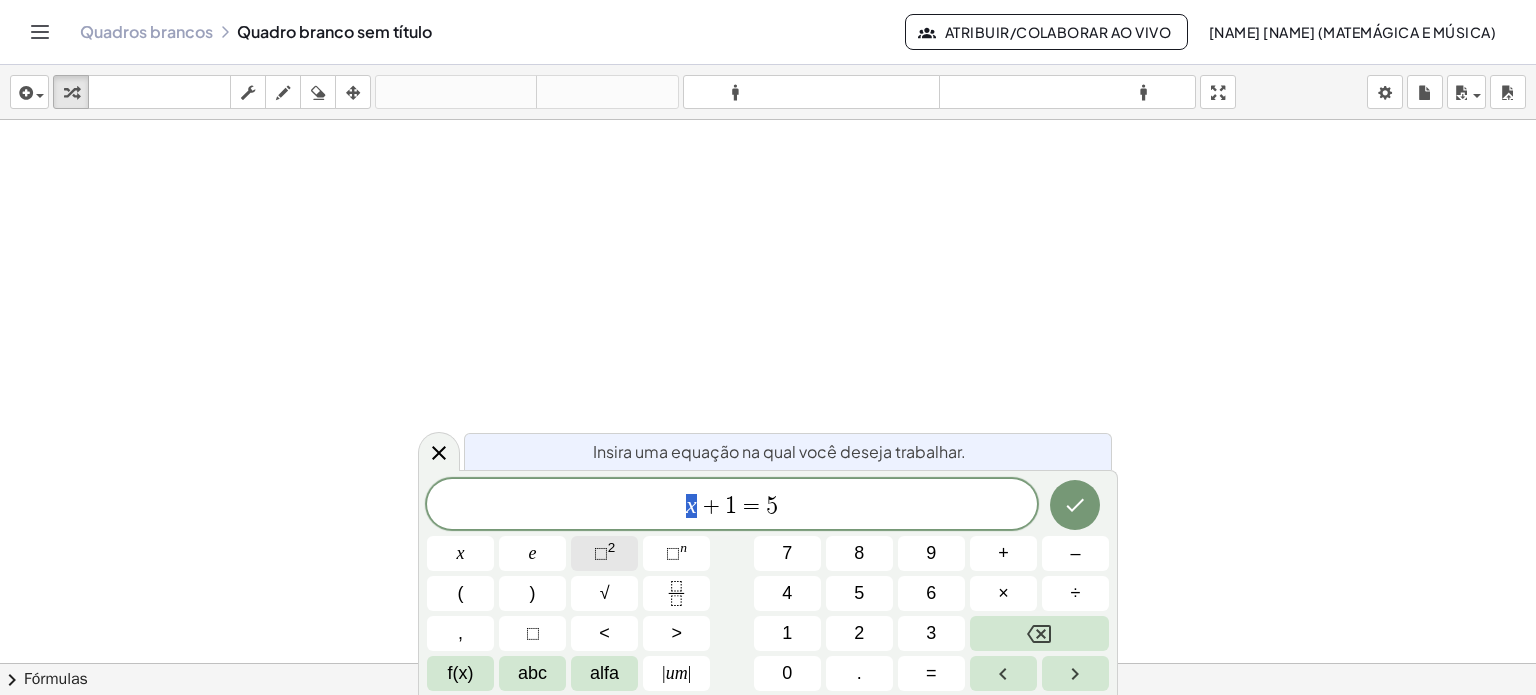 click on "⬚" at bounding box center [601, 553] 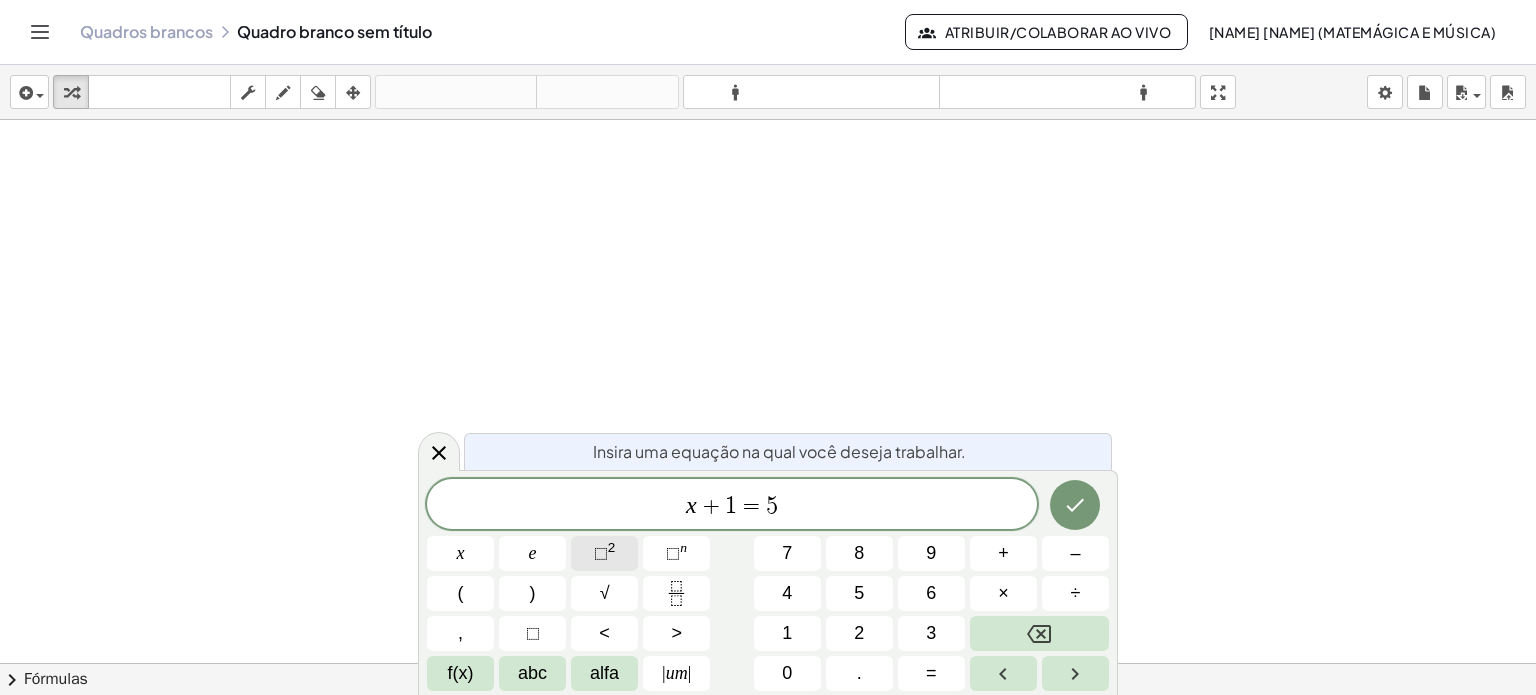 click on "⬚" at bounding box center (601, 553) 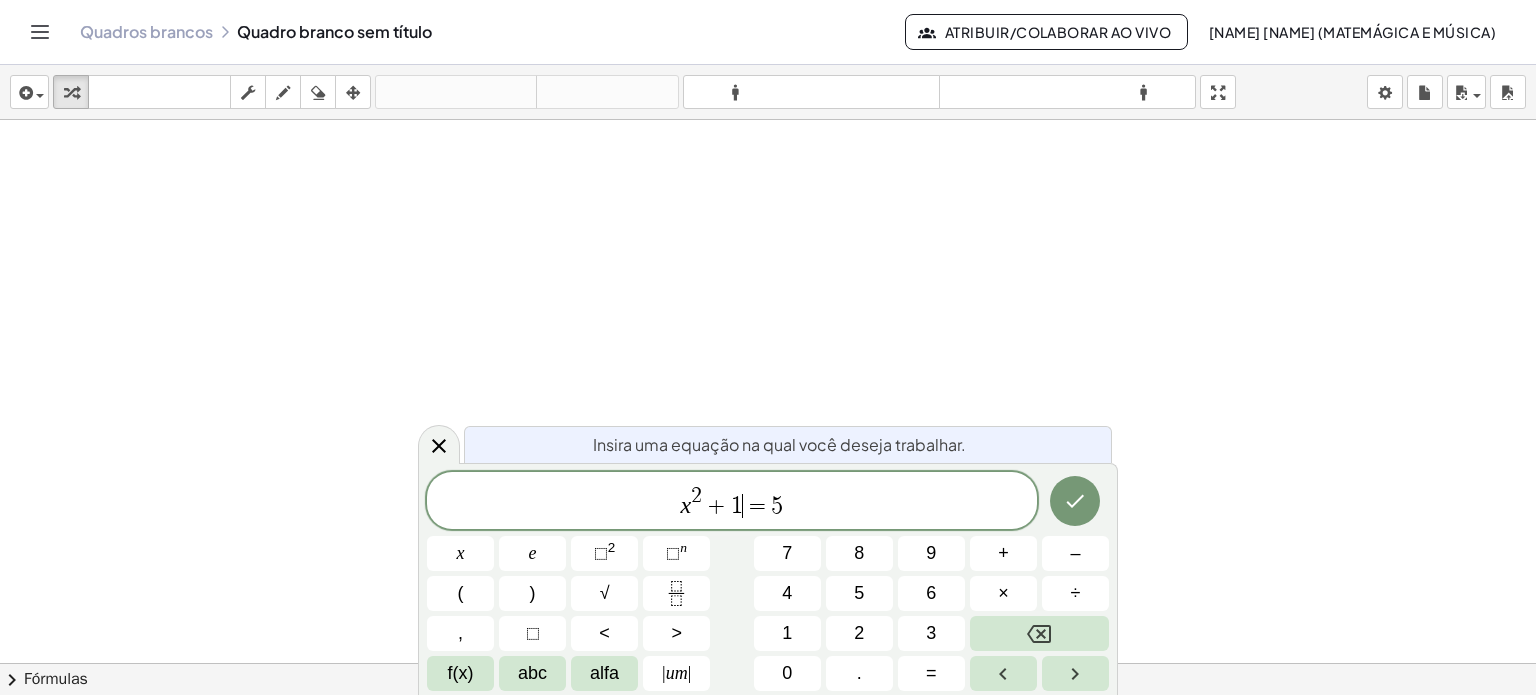 click on "1" at bounding box center [737, 506] 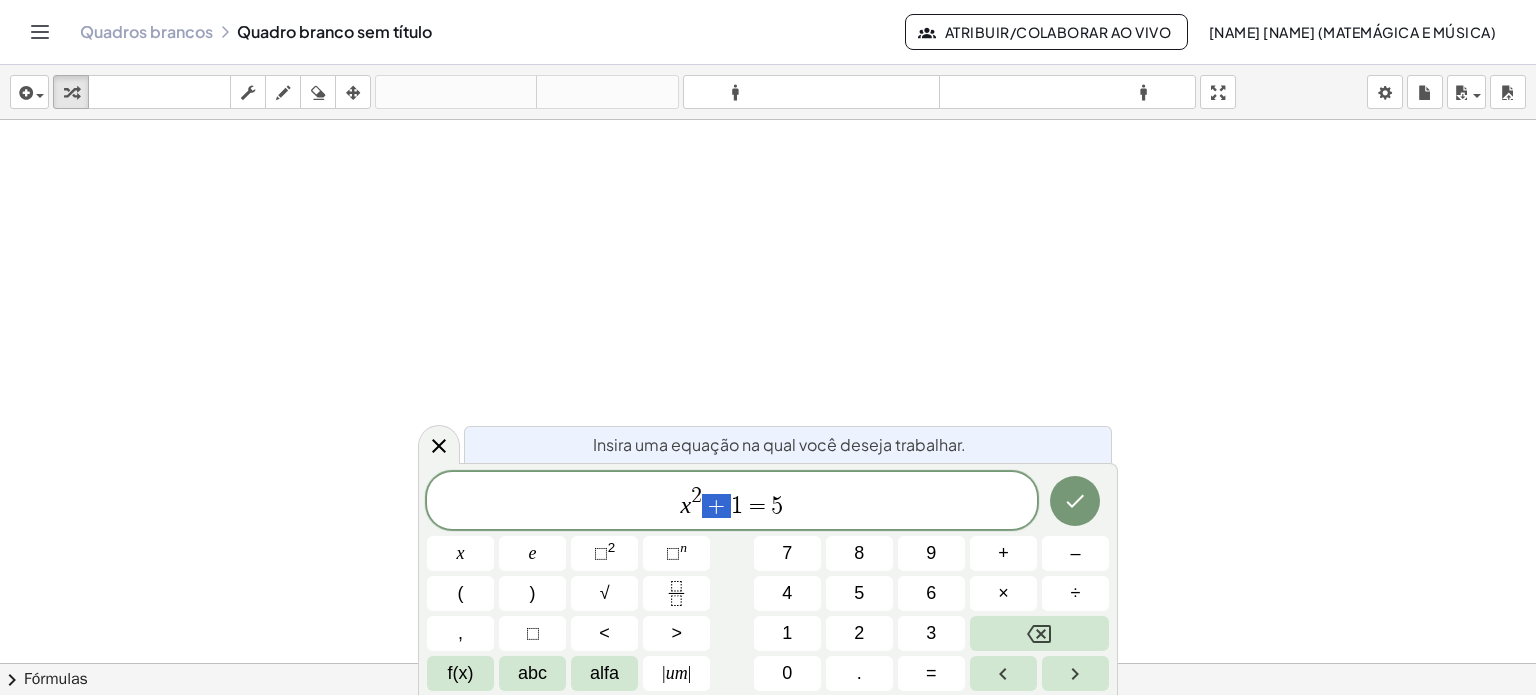 drag, startPoint x: 709, startPoint y: 507, endPoint x: 720, endPoint y: 507, distance: 11 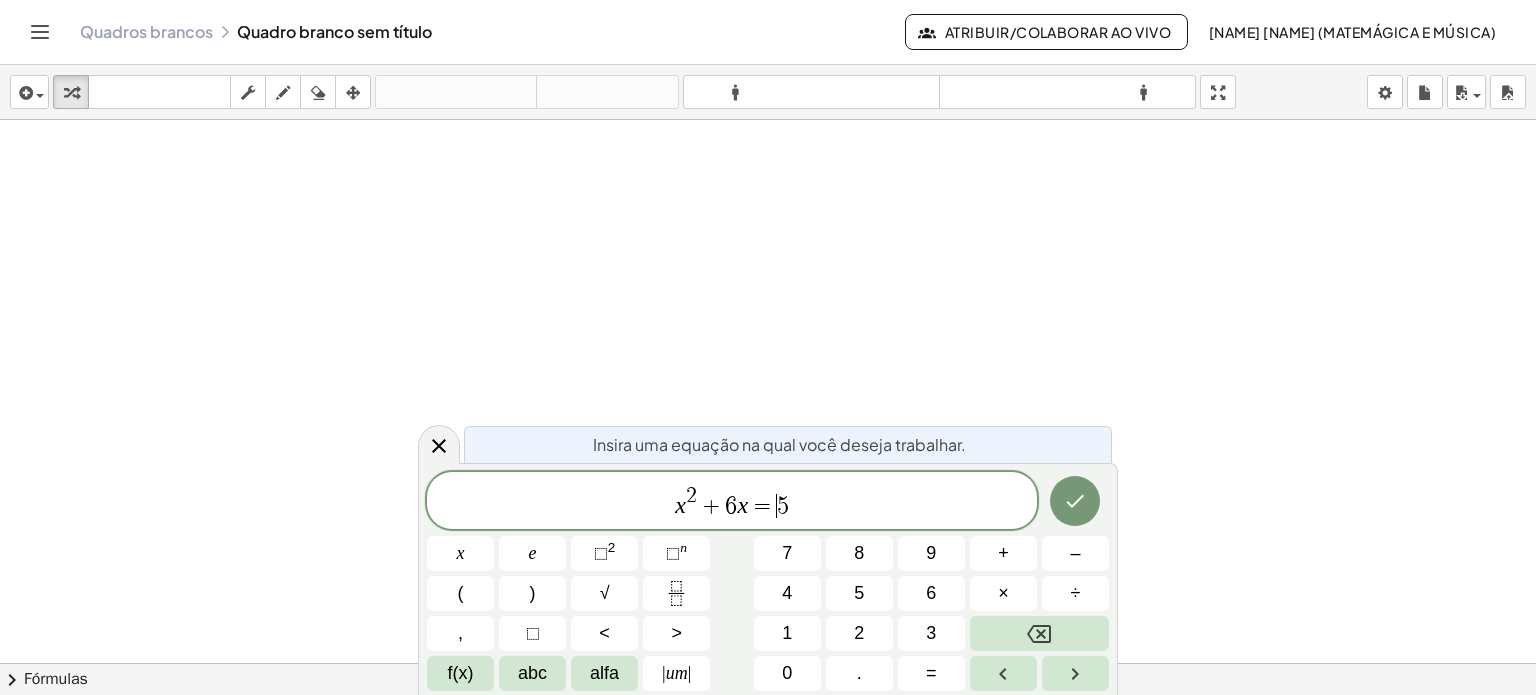 click on "=" at bounding box center [762, 506] 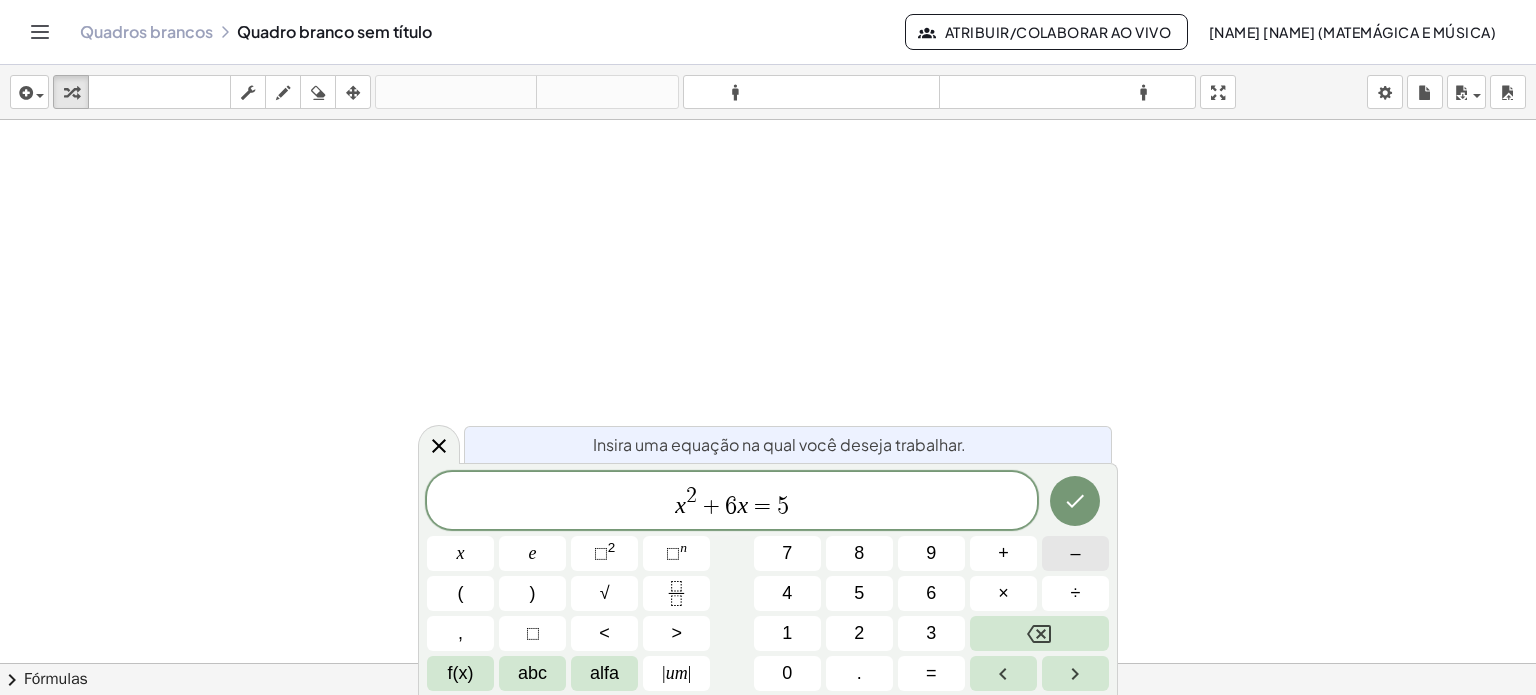 click on "–" at bounding box center [1075, 553] 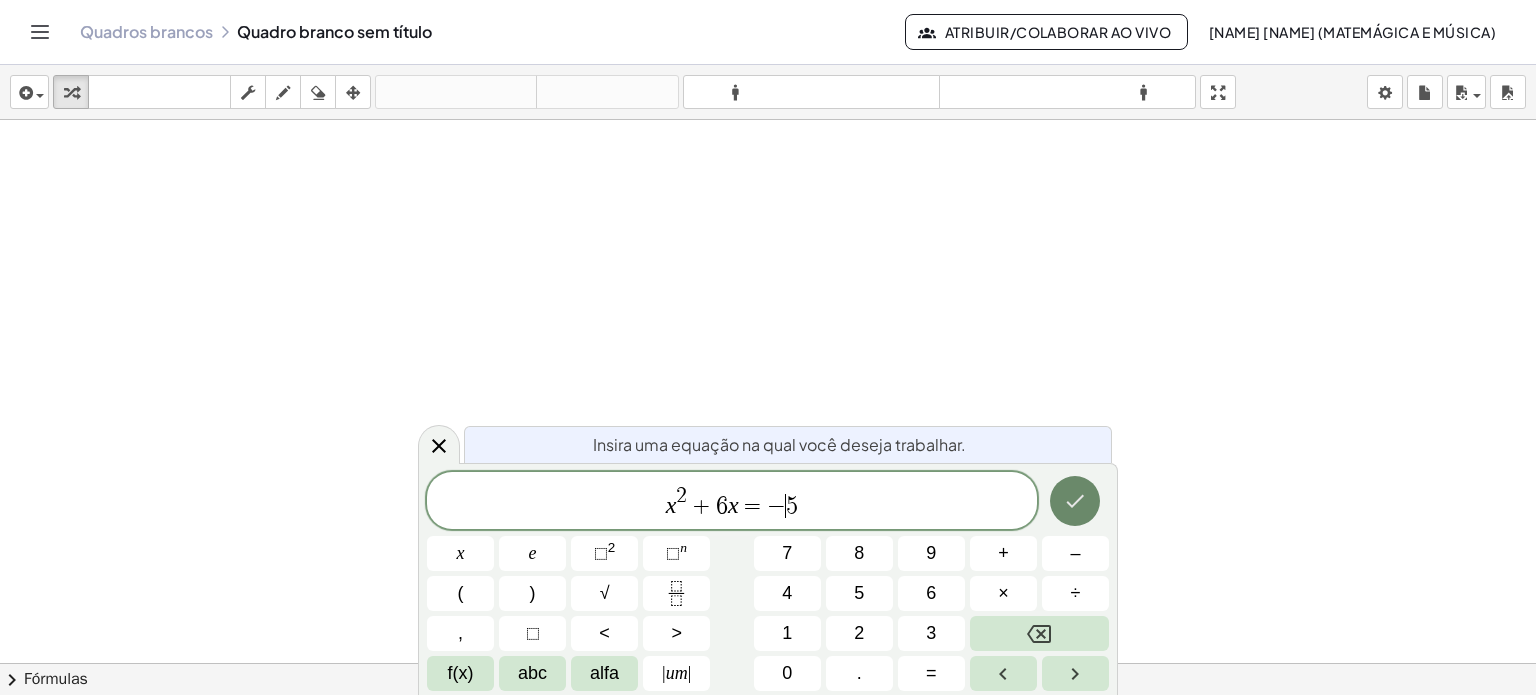 click 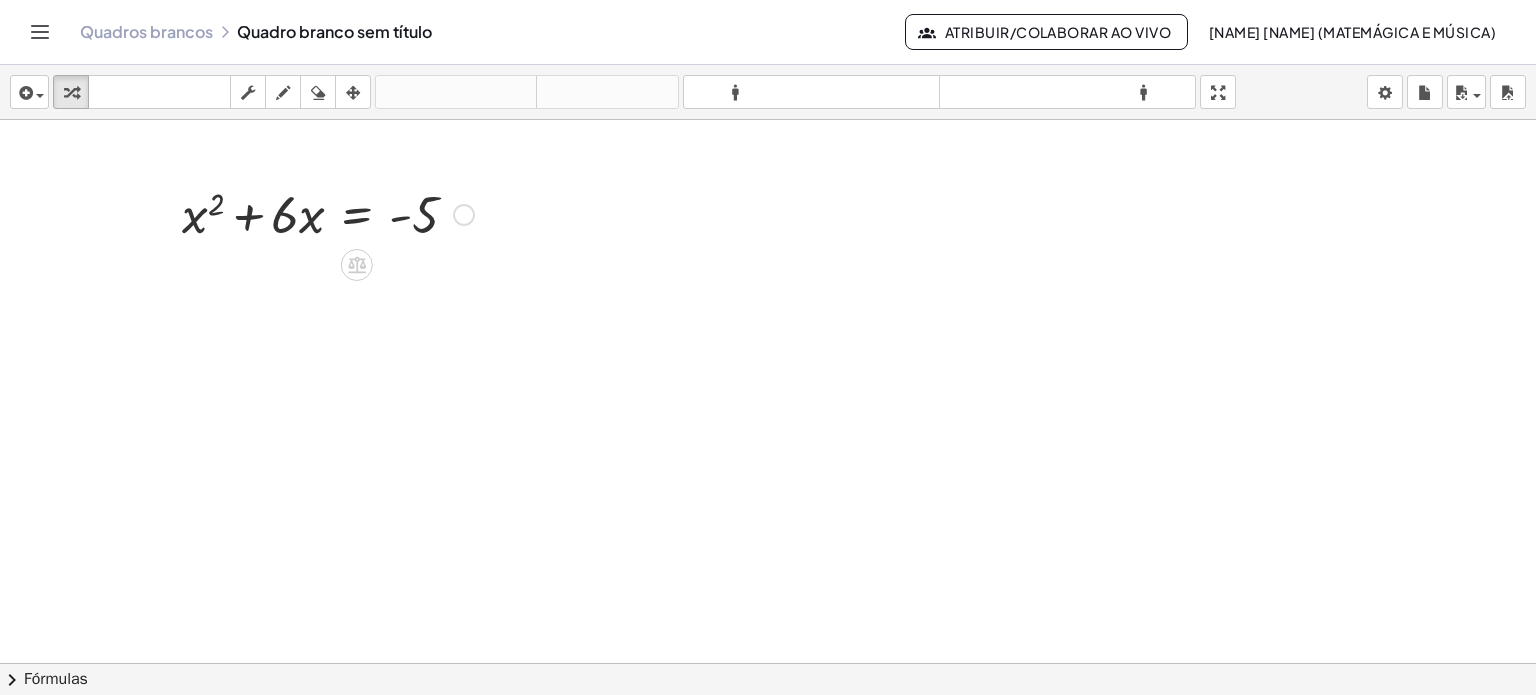 click at bounding box center (328, 213) 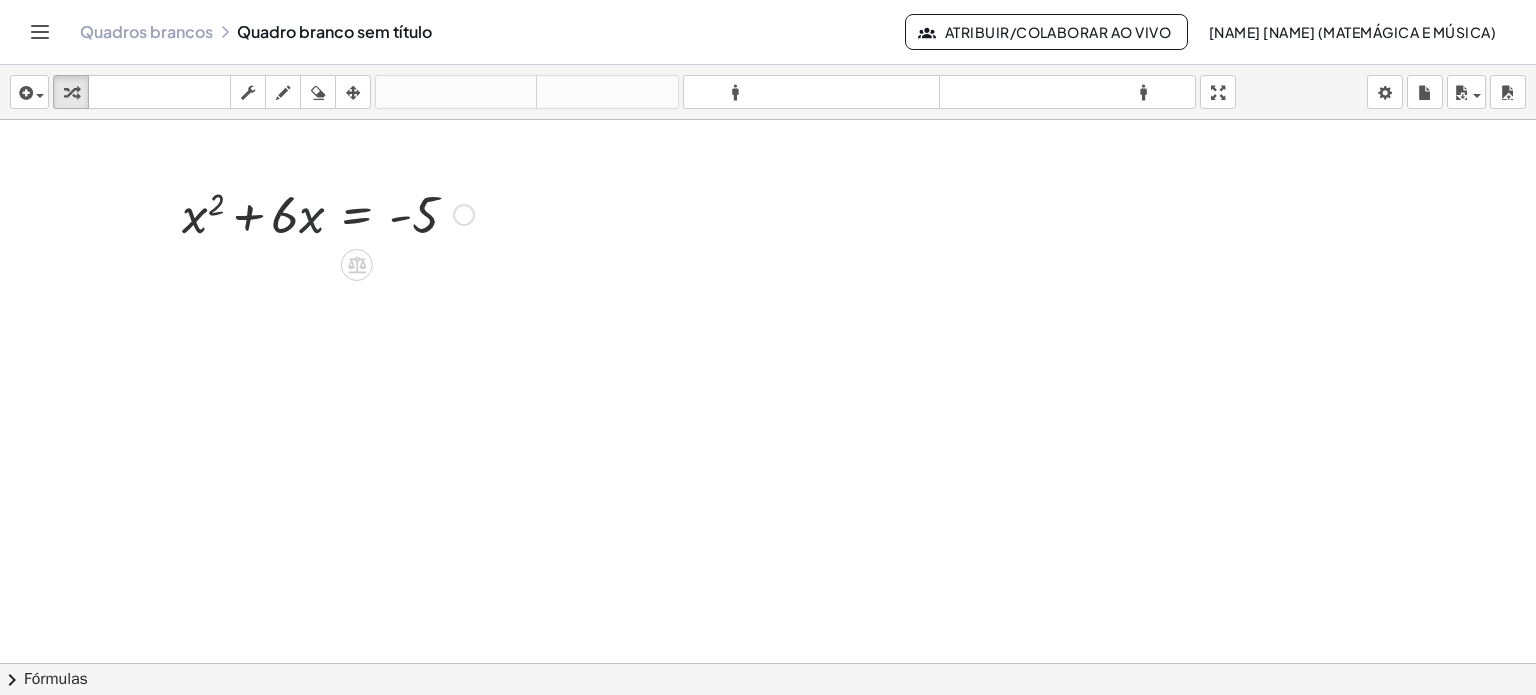 click at bounding box center [328, 213] 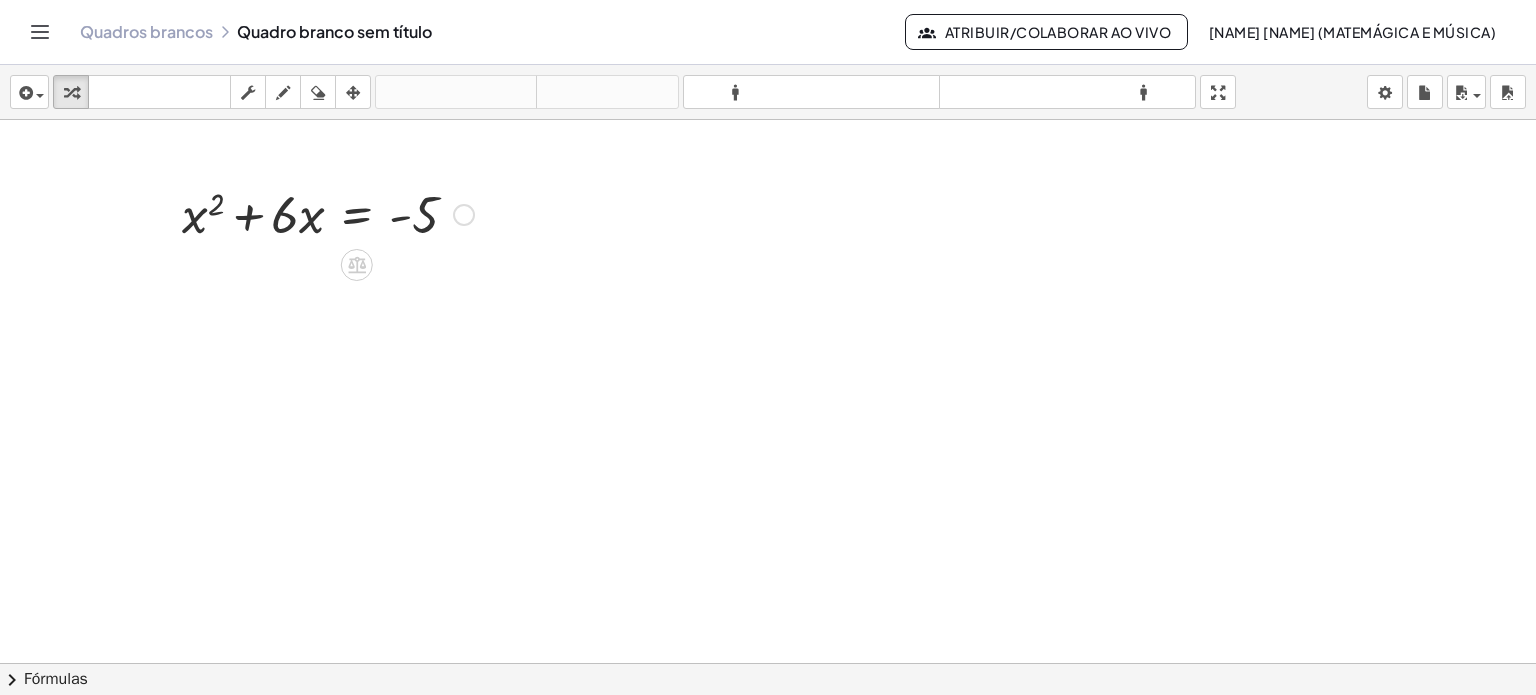 click at bounding box center [464, 215] 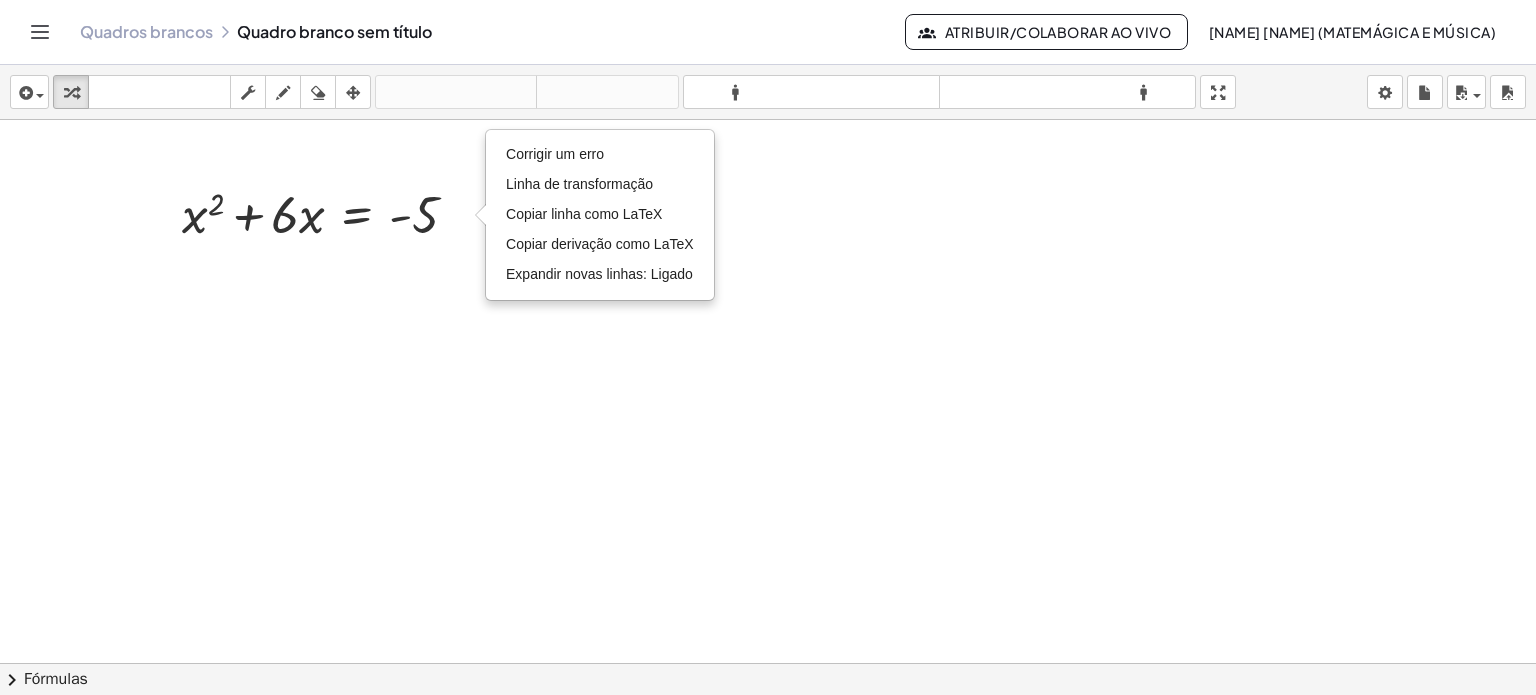click at bounding box center (768, 709) 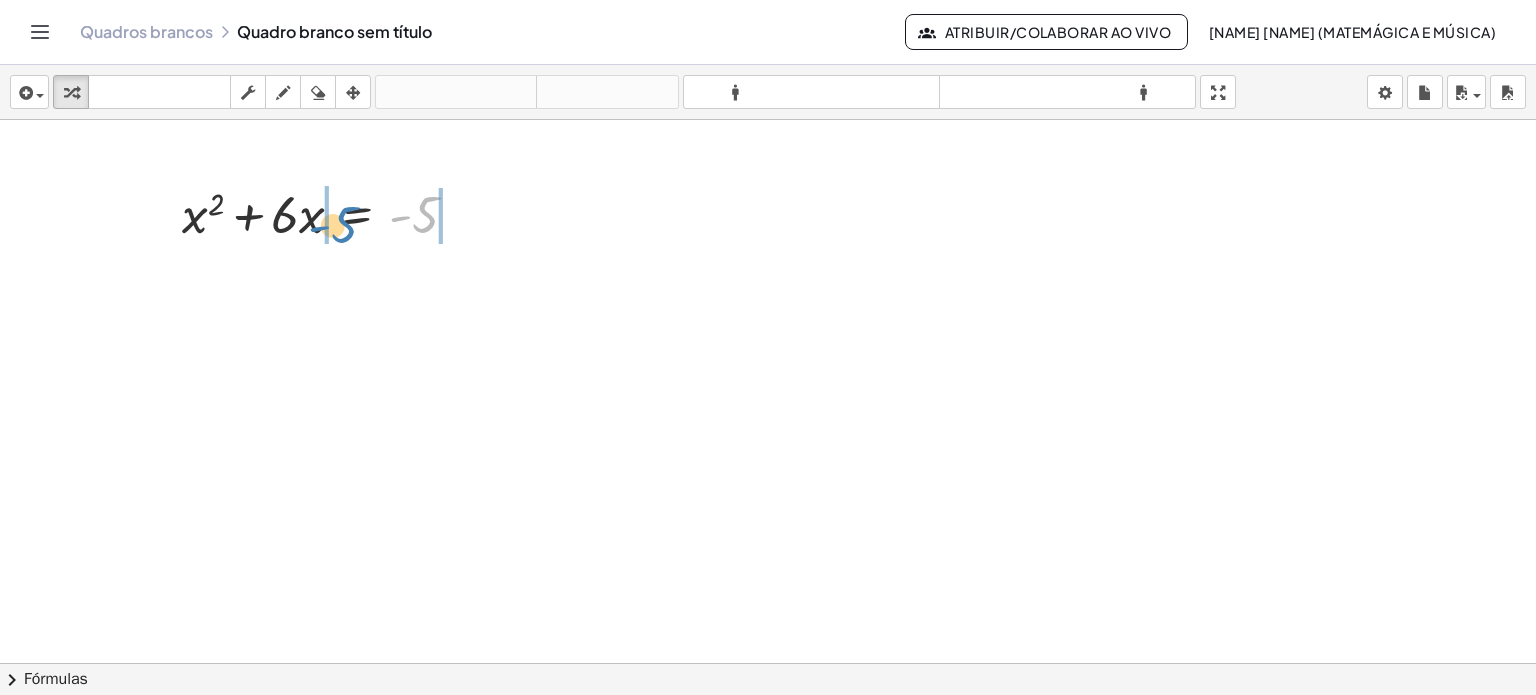 drag, startPoint x: 429, startPoint y: 221, endPoint x: 348, endPoint y: 231, distance: 81.61495 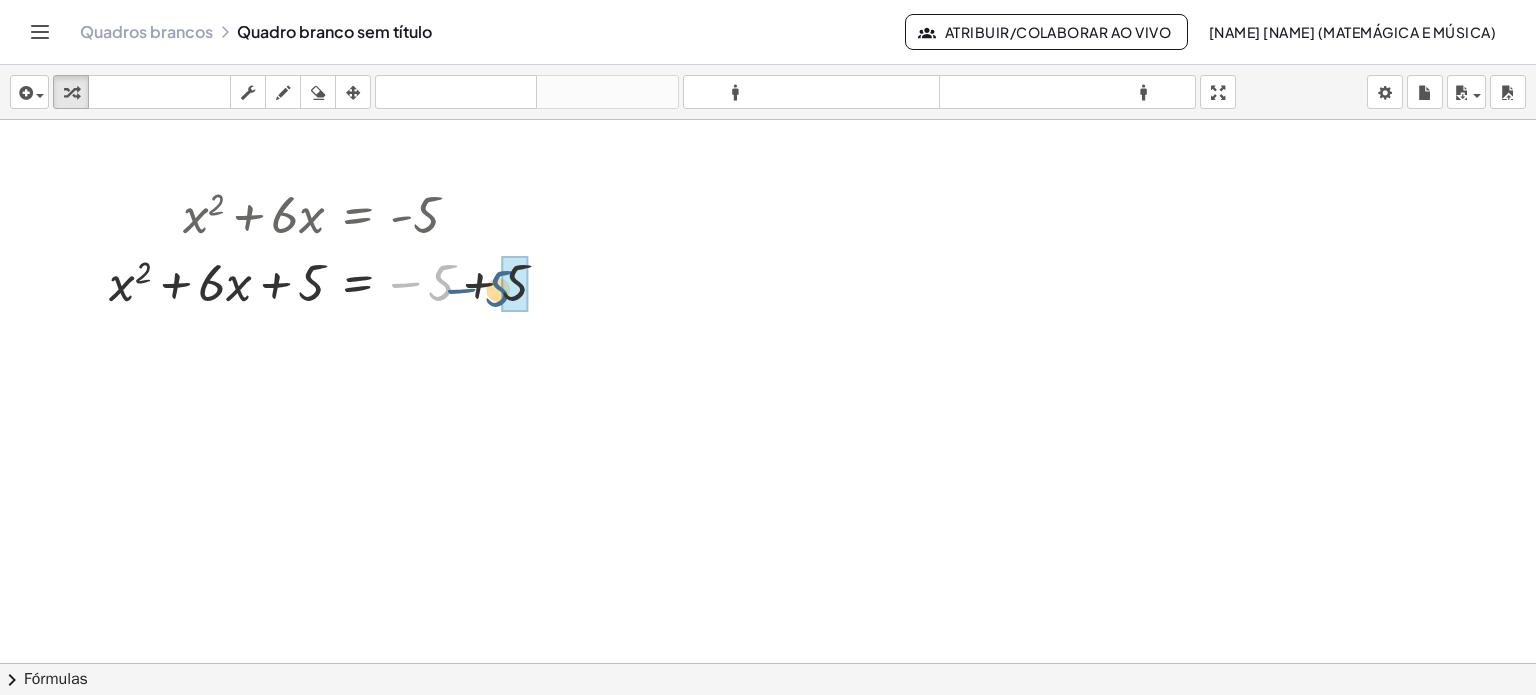 drag, startPoint x: 436, startPoint y: 289, endPoint x: 494, endPoint y: 295, distance: 58.30952 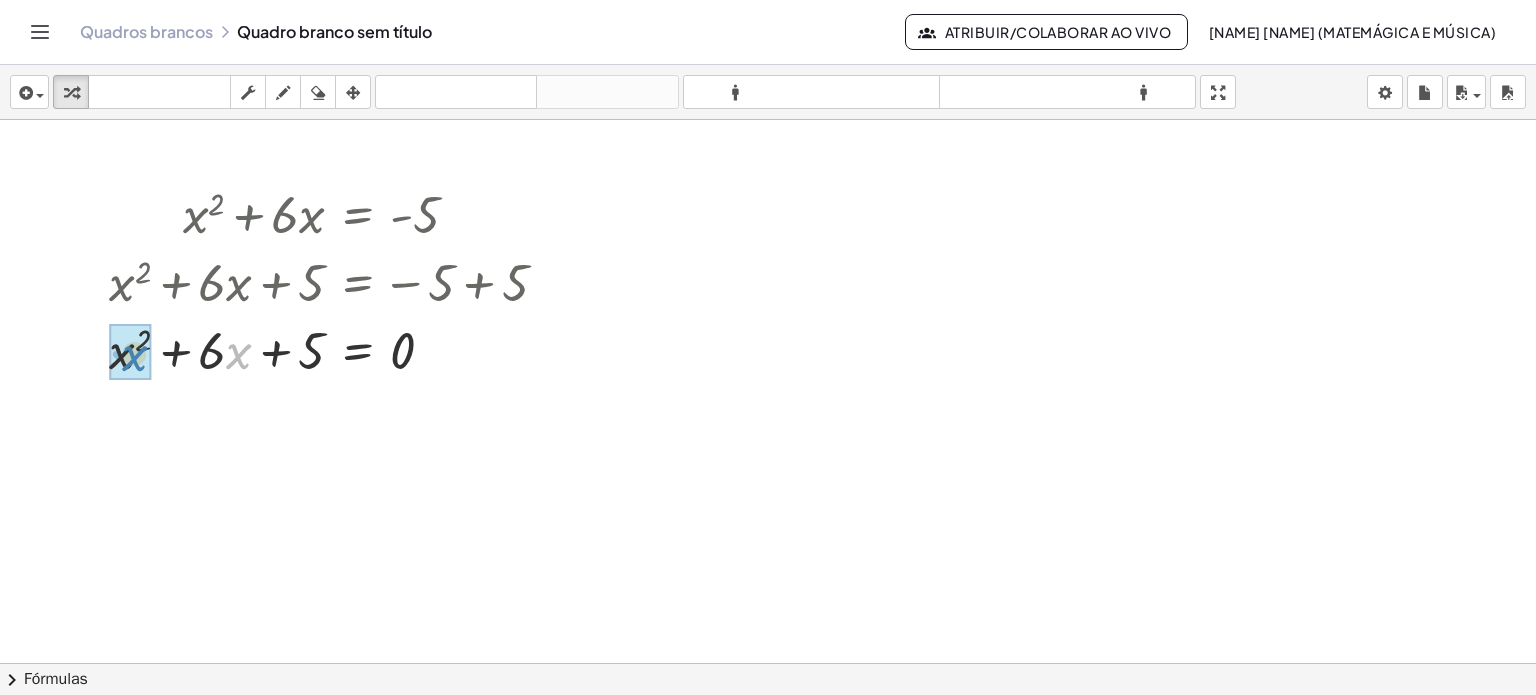 drag, startPoint x: 236, startPoint y: 361, endPoint x: 130, endPoint y: 363, distance: 106.01887 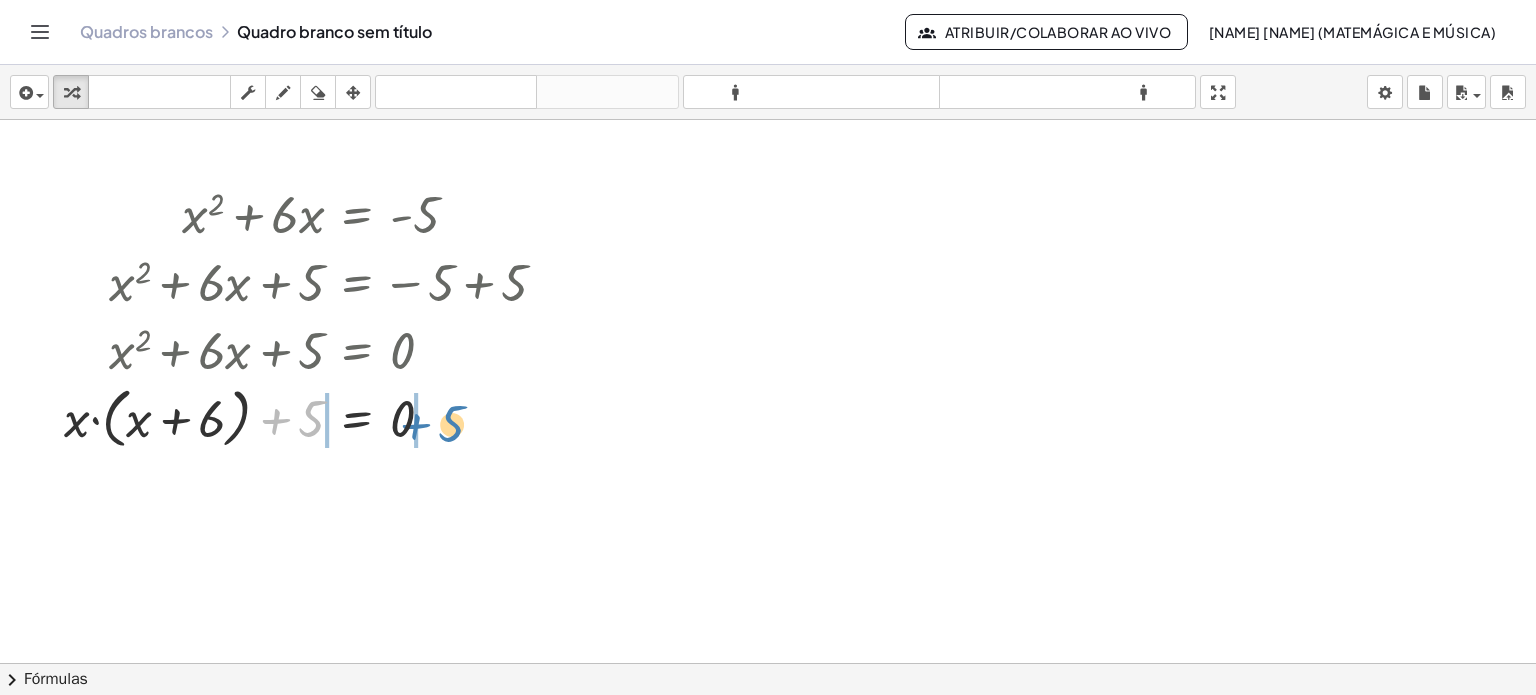 drag, startPoint x: 309, startPoint y: 426, endPoint x: 450, endPoint y: 431, distance: 141.08862 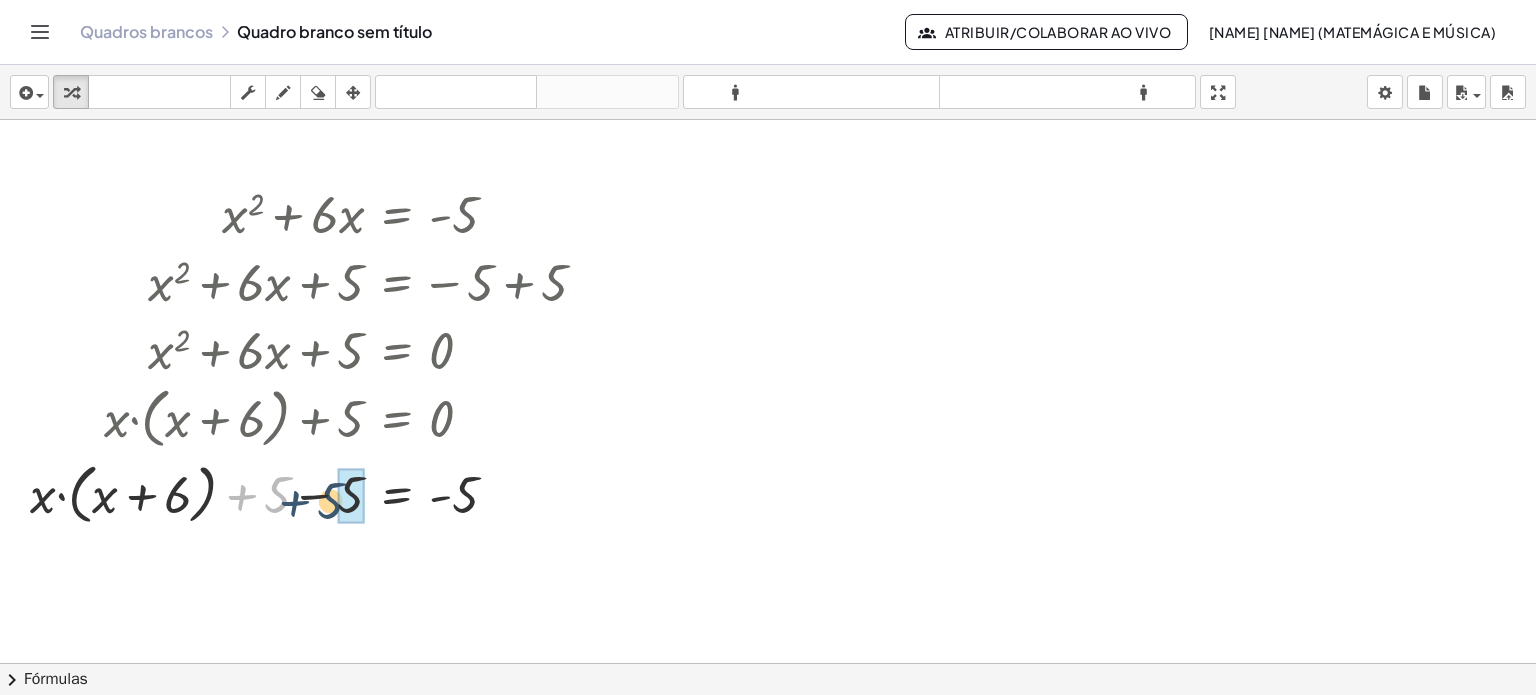 drag, startPoint x: 254, startPoint y: 503, endPoint x: 309, endPoint y: 509, distance: 55.326305 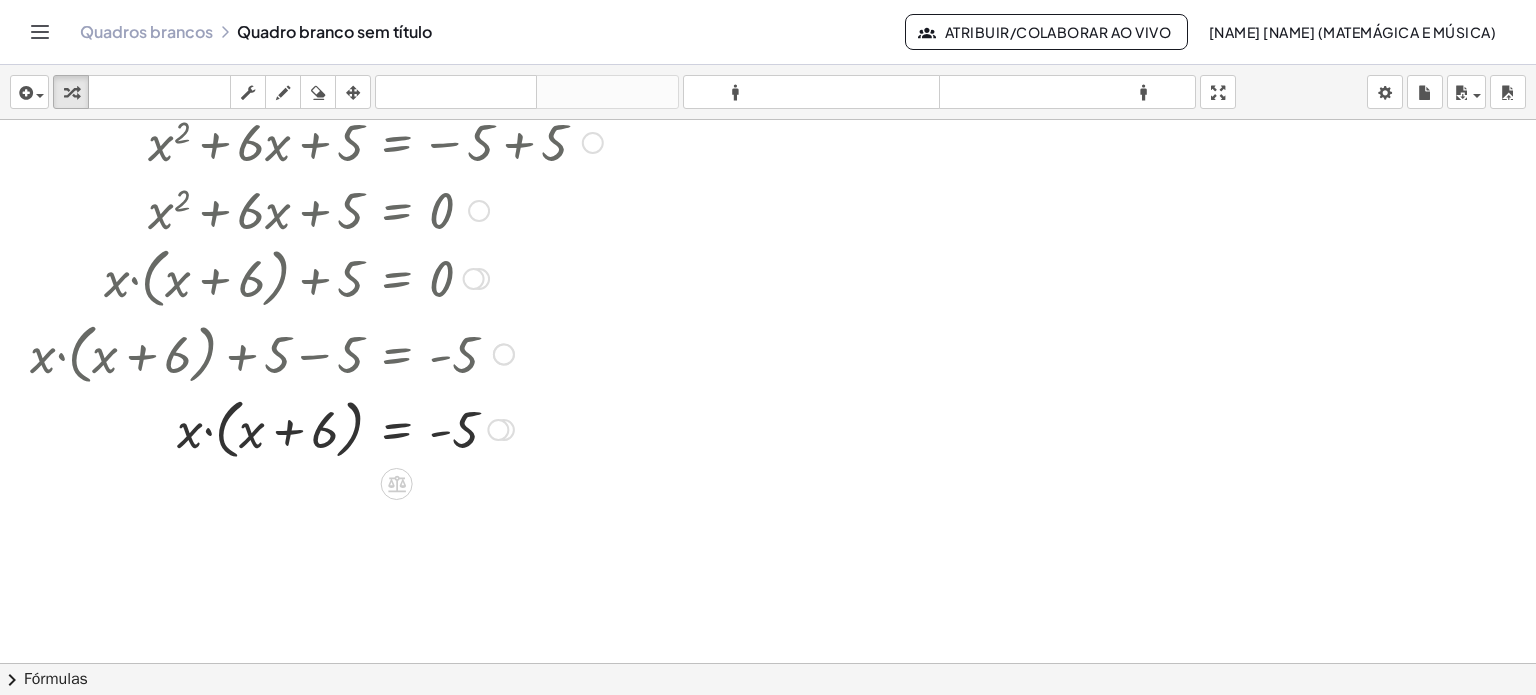 scroll, scrollTop: 200, scrollLeft: 0, axis: vertical 